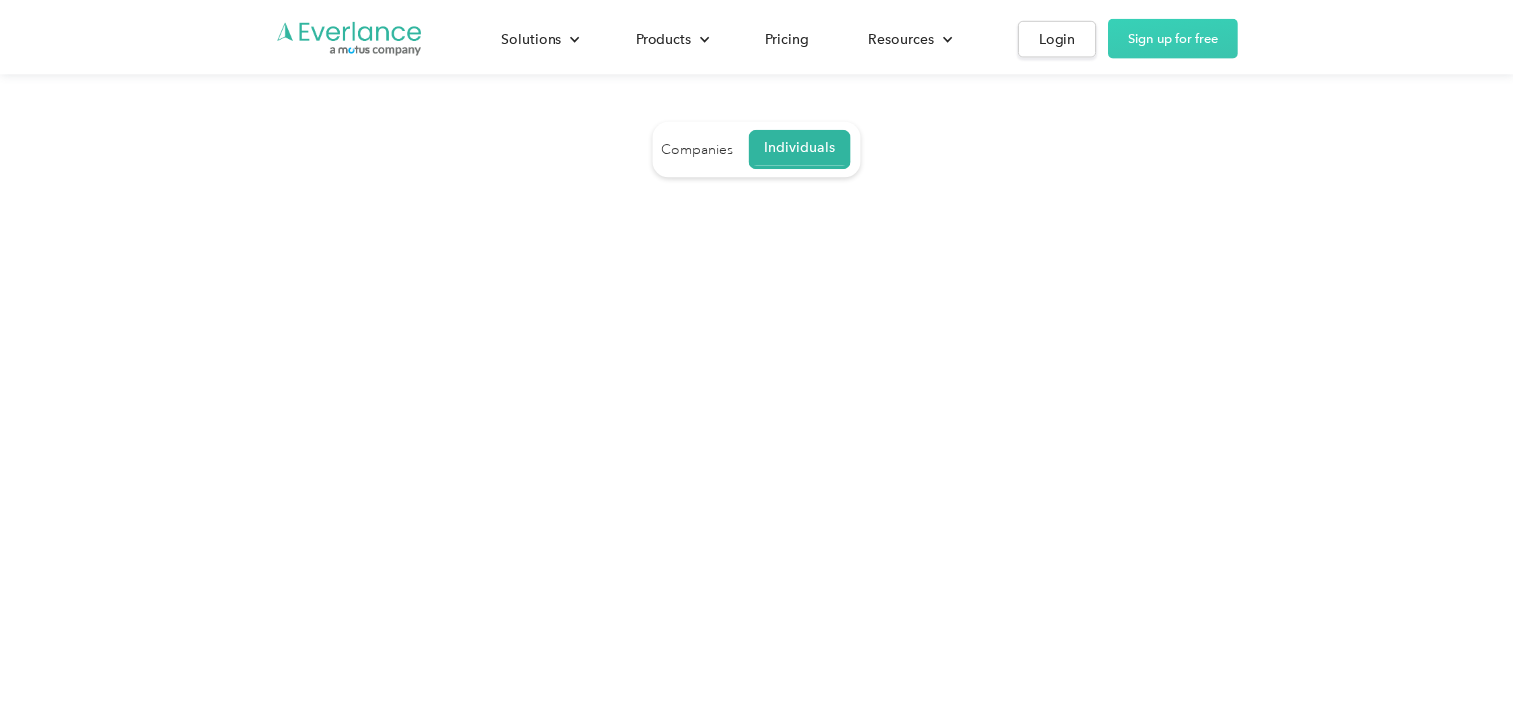 scroll, scrollTop: 0, scrollLeft: 0, axis: both 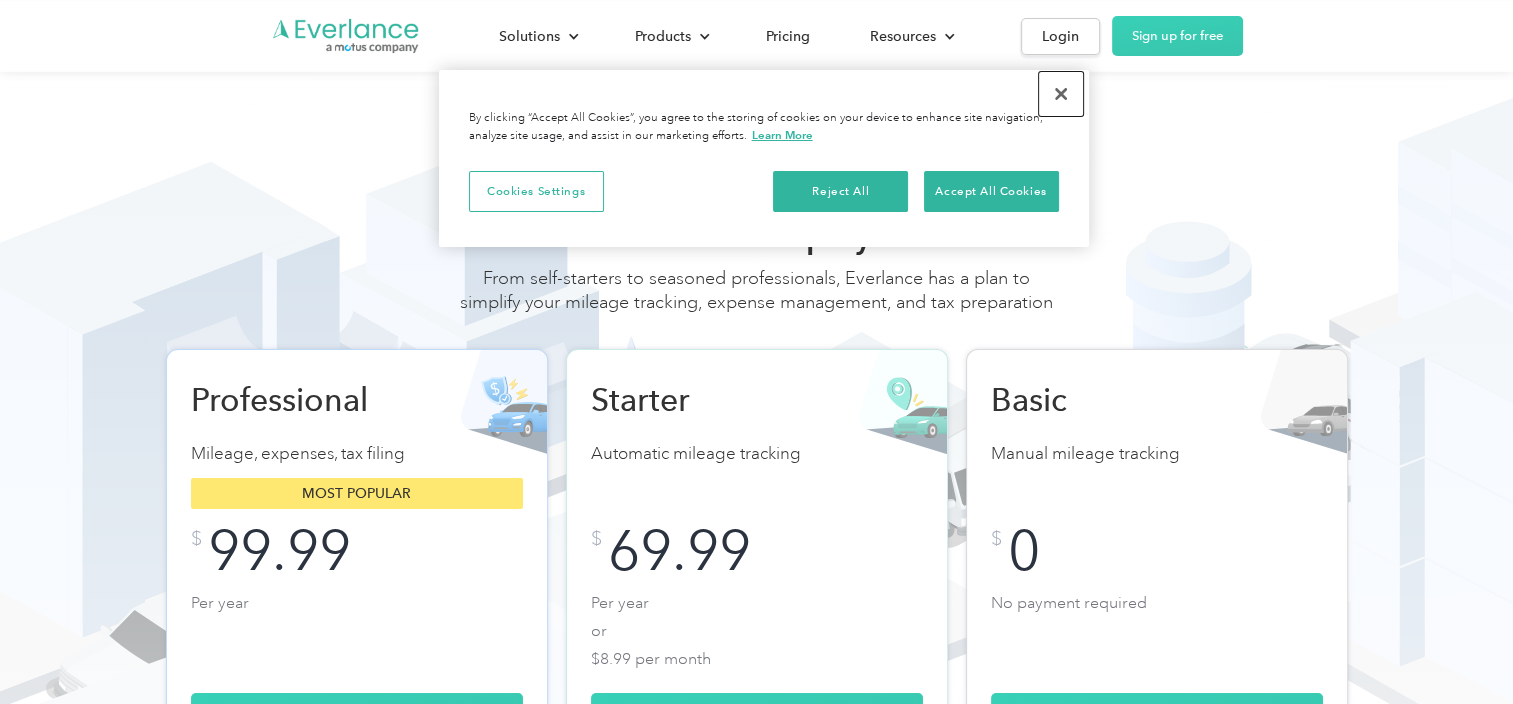 click at bounding box center (1061, 94) 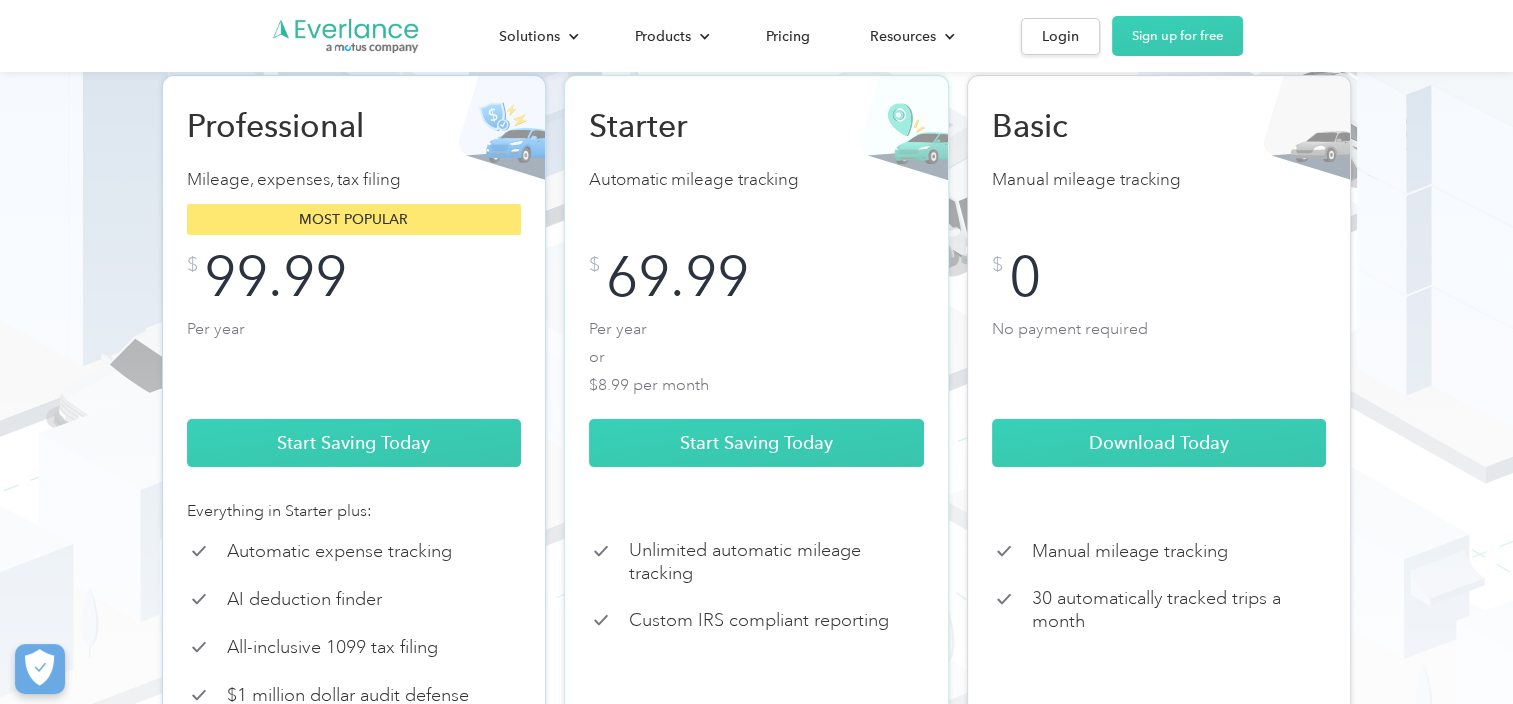 scroll, scrollTop: 0, scrollLeft: 0, axis: both 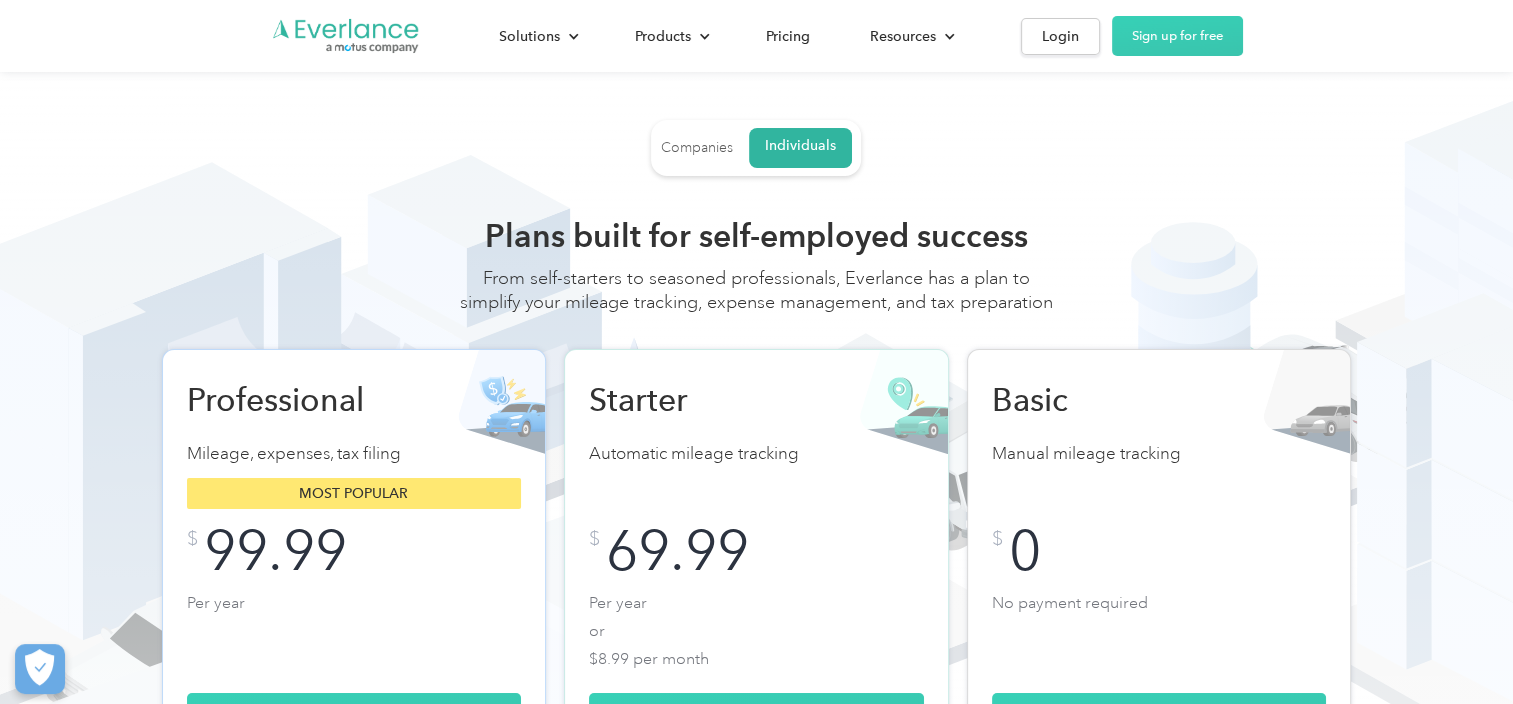 click on "Companies" at bounding box center (697, 148) 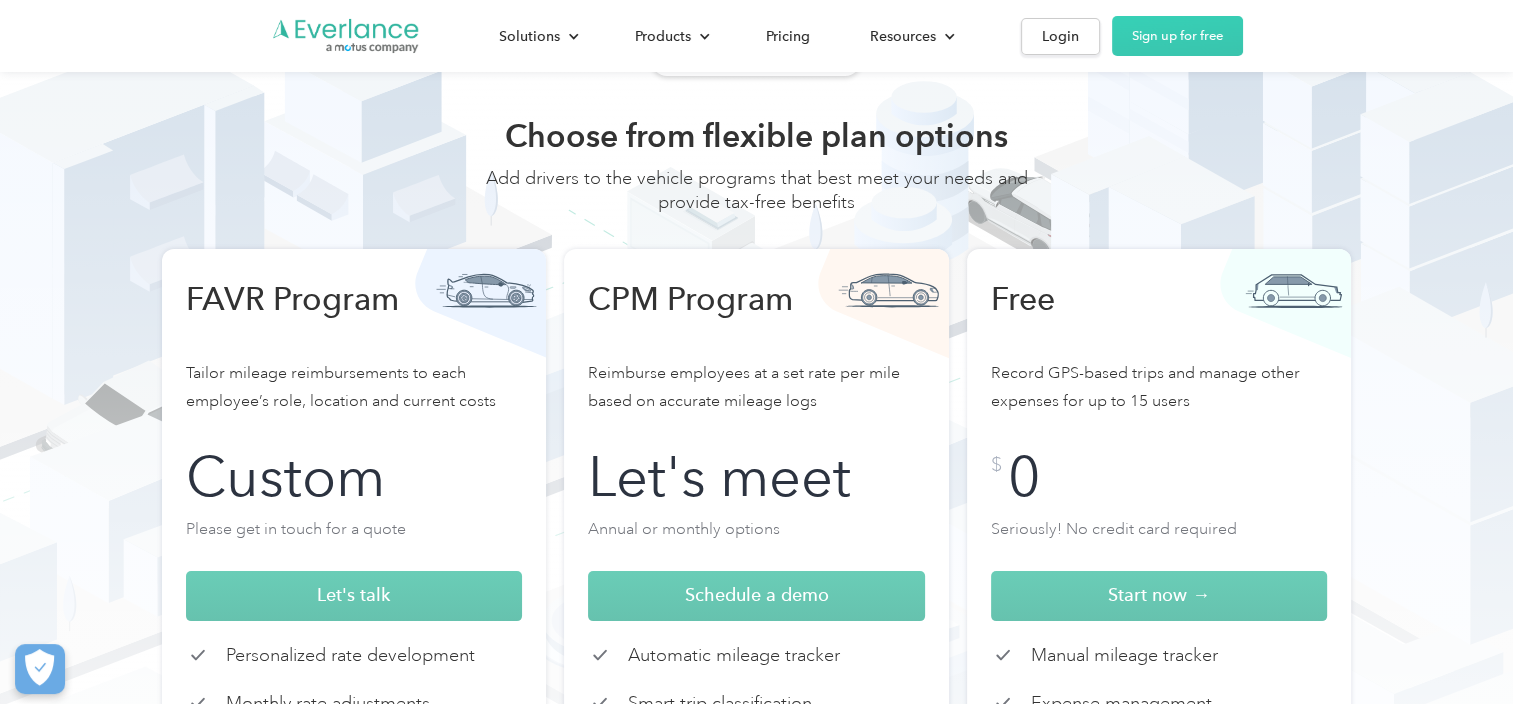 scroll, scrollTop: 0, scrollLeft: 0, axis: both 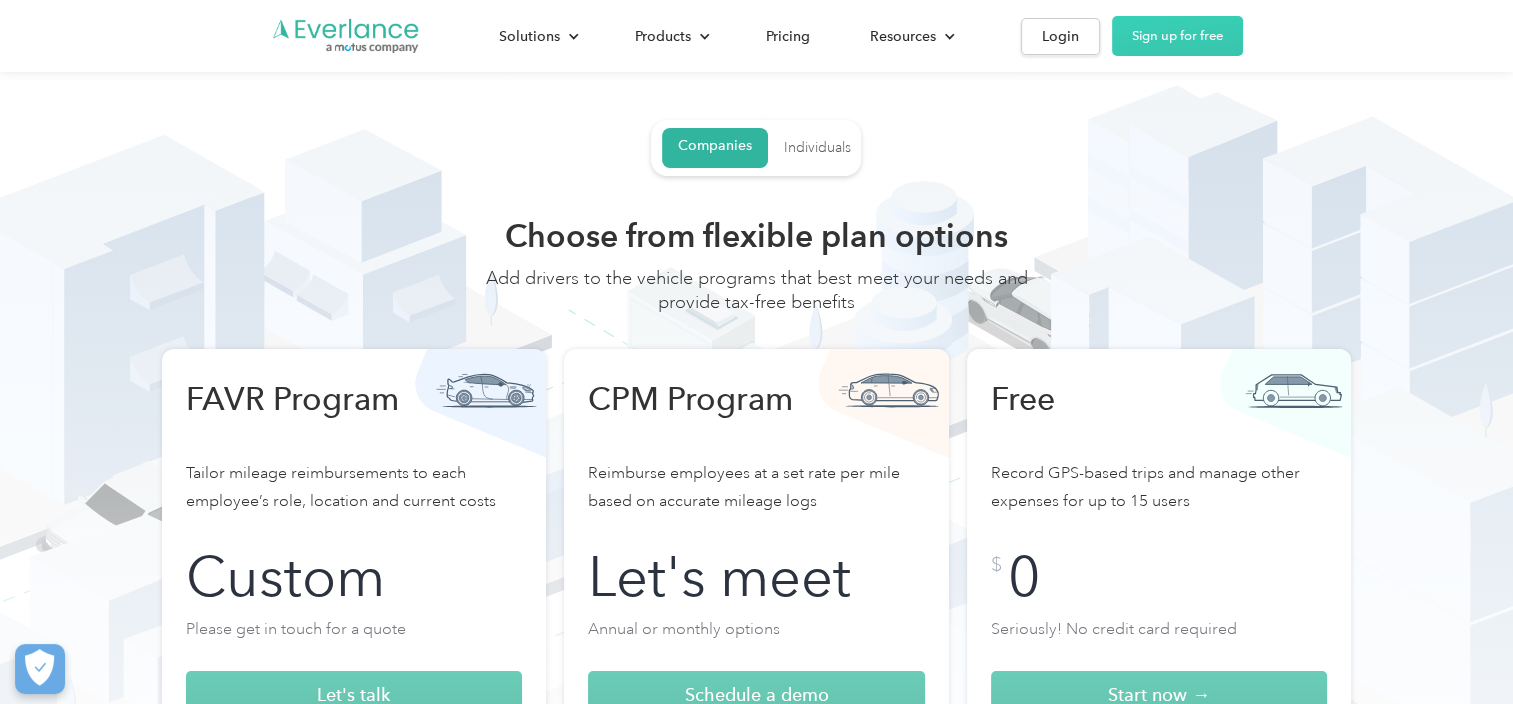 click on "Individuals" at bounding box center [817, 148] 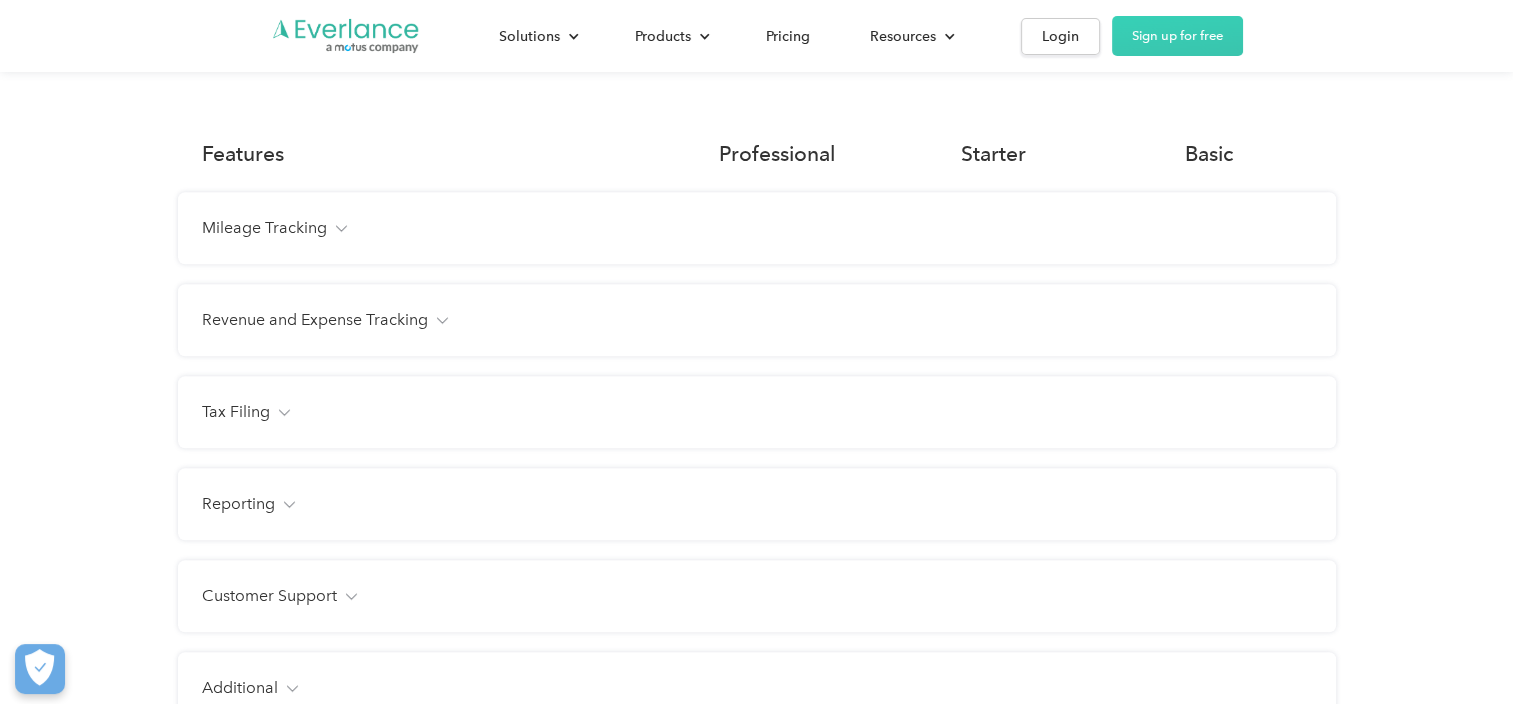 scroll, scrollTop: 1500, scrollLeft: 0, axis: vertical 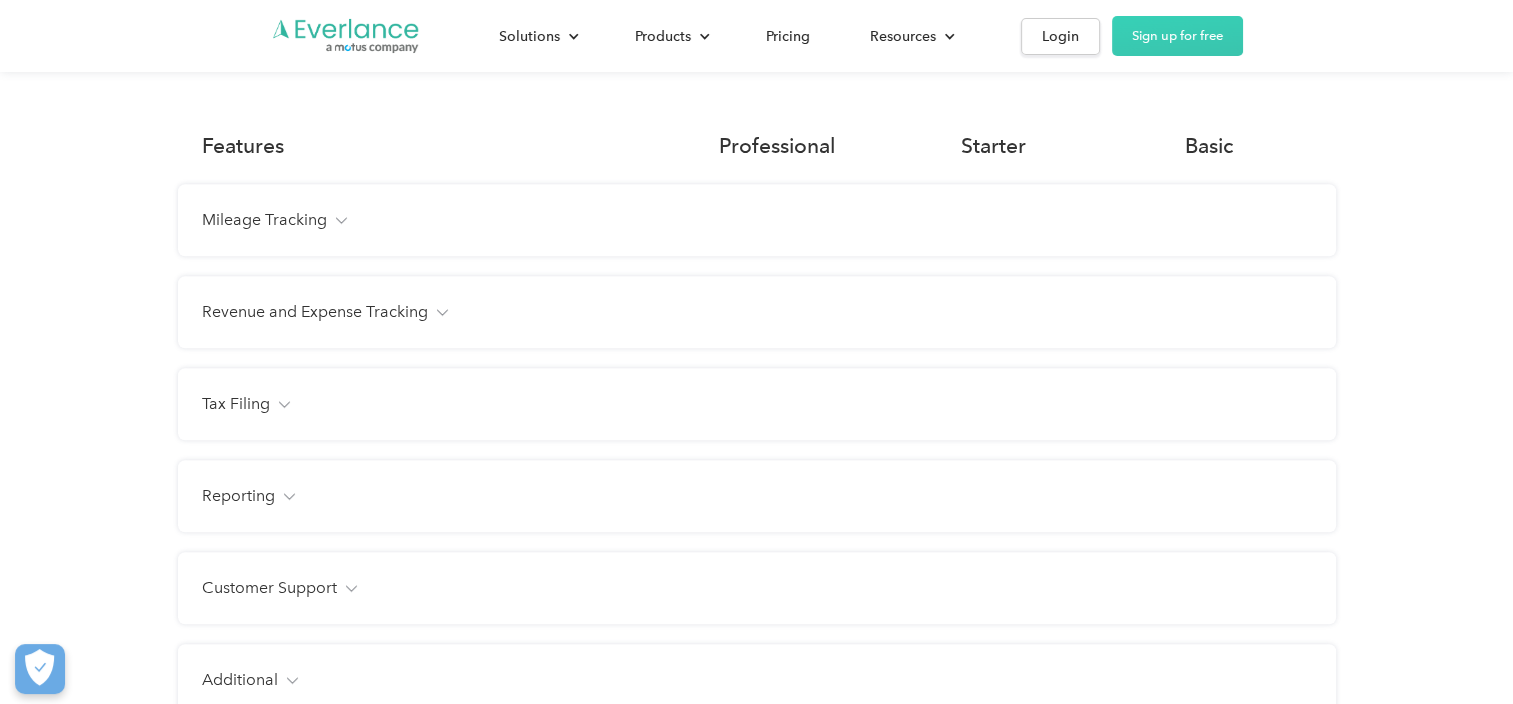 click on "Mileage Tracking" at bounding box center [0, 0] 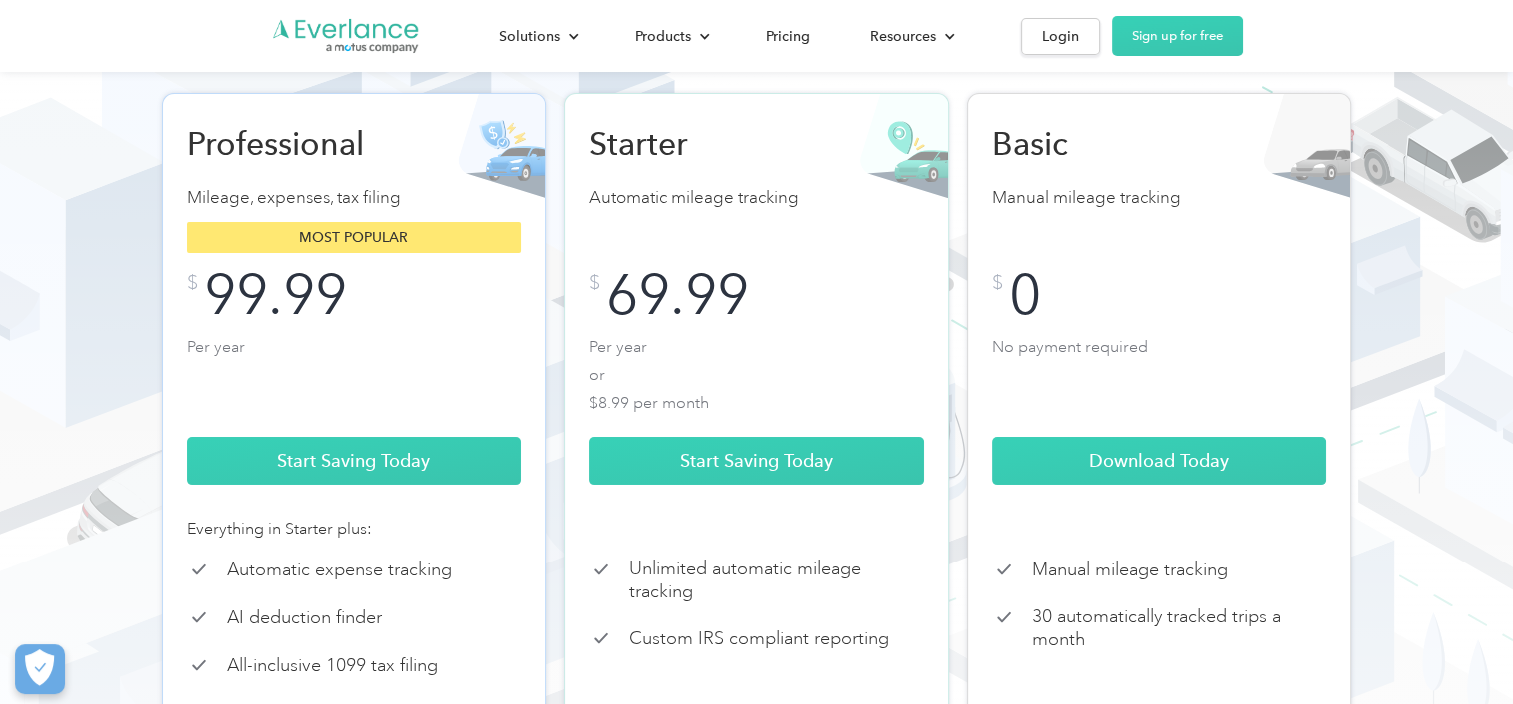 scroll, scrollTop: 0, scrollLeft: 0, axis: both 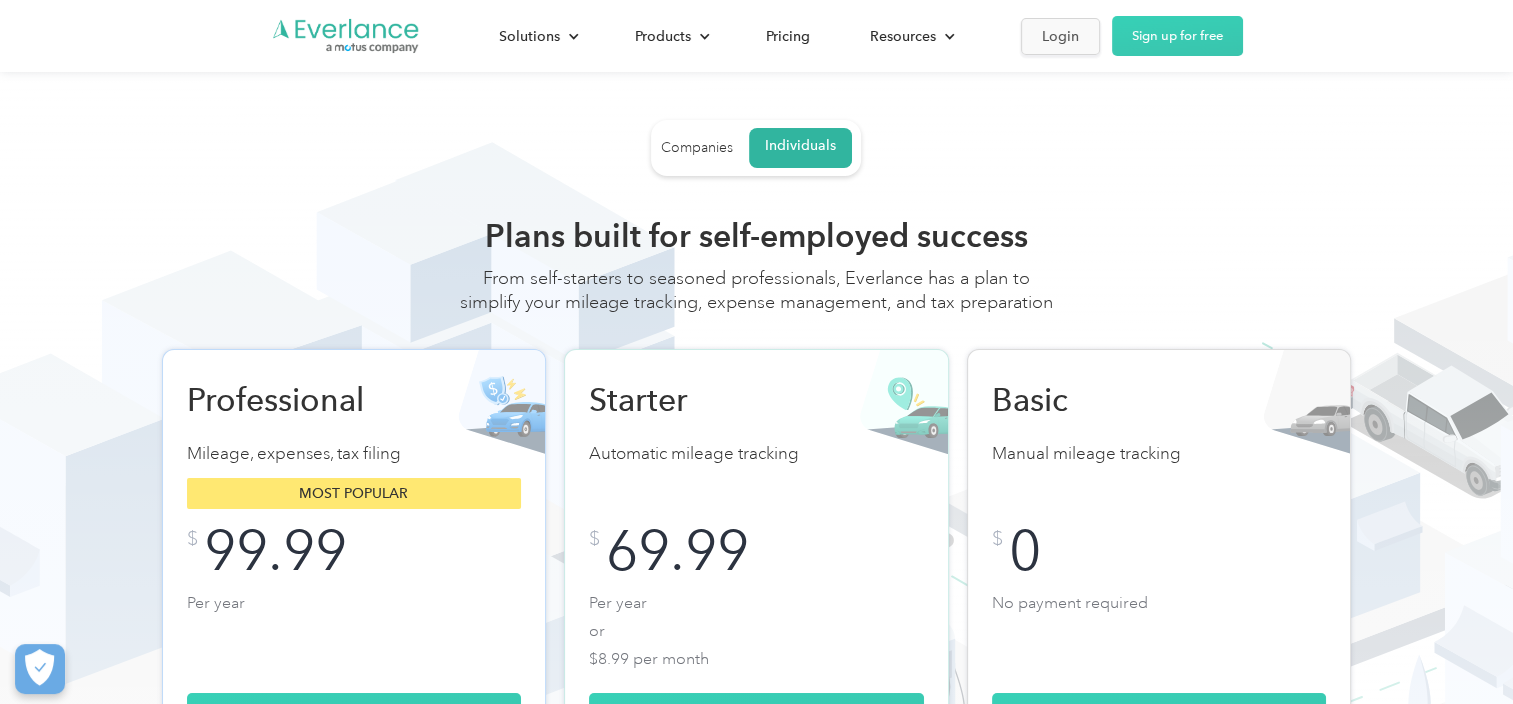 click on "Login" at bounding box center (1060, 36) 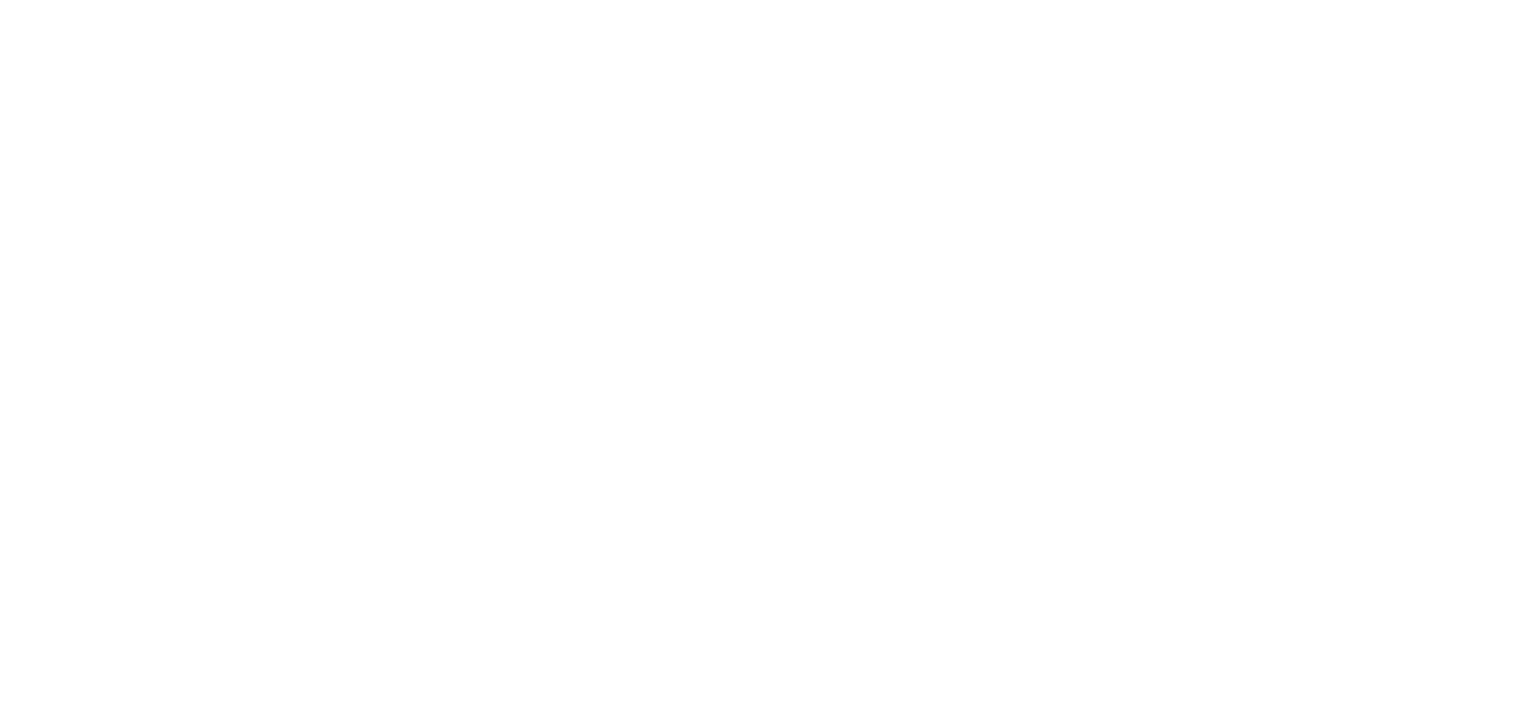 scroll, scrollTop: 0, scrollLeft: 0, axis: both 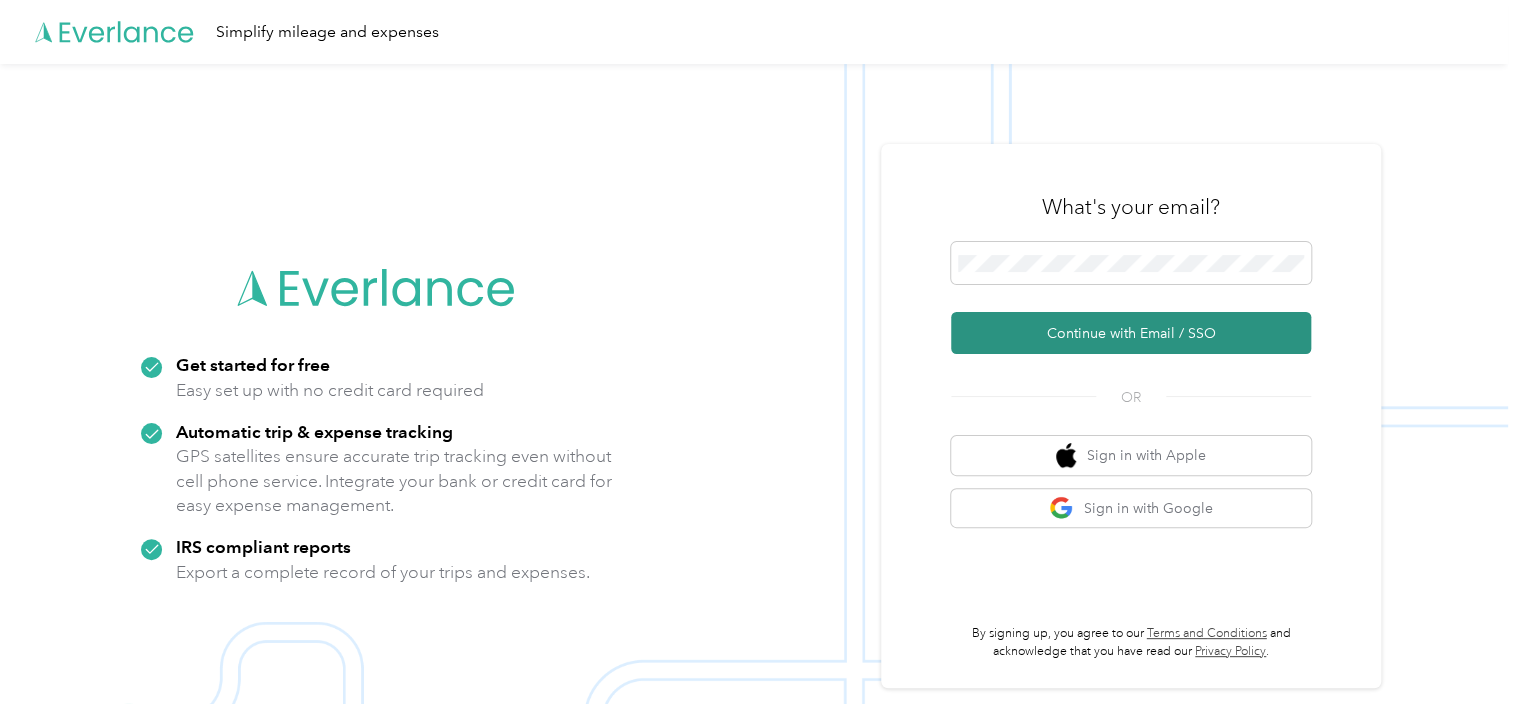 click on "Continue with Email / SSO" at bounding box center [1131, 333] 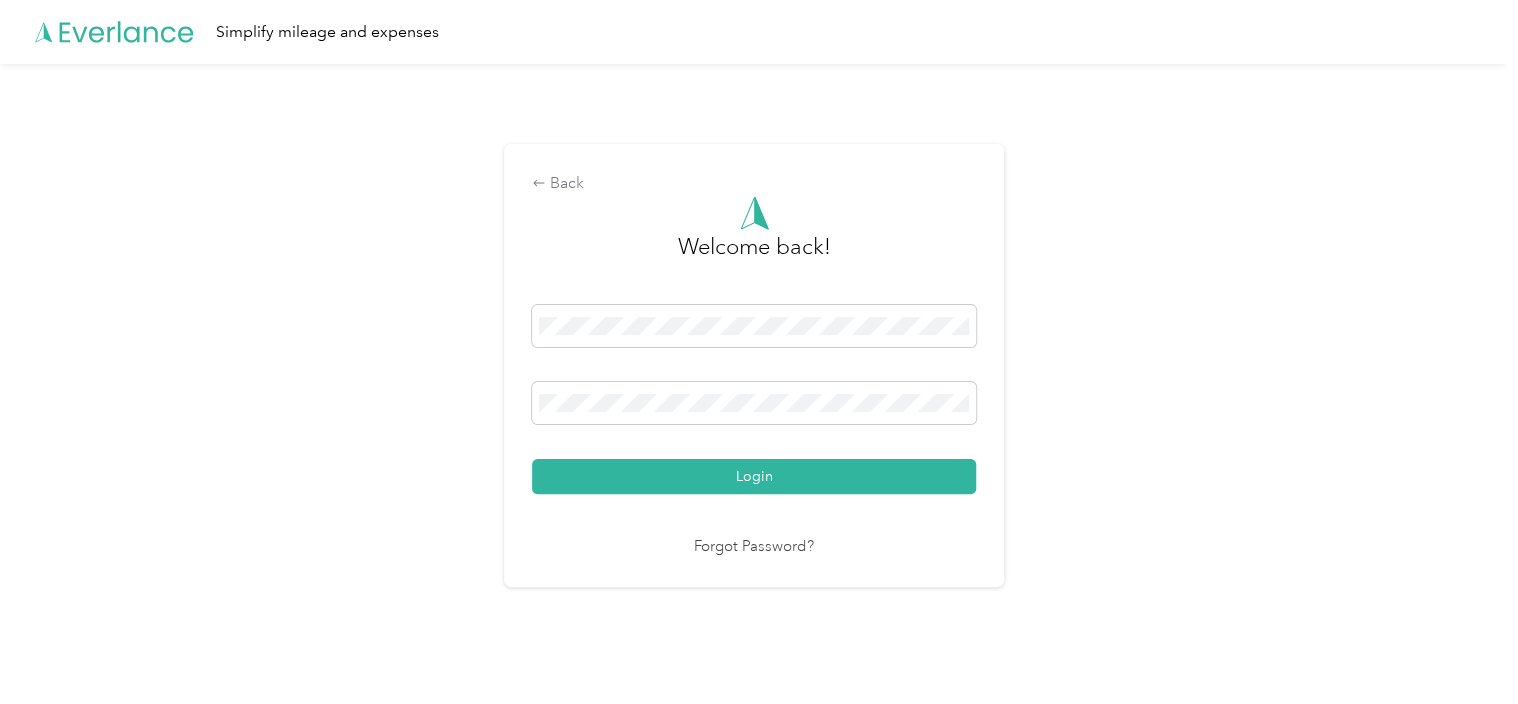 click on "Login" at bounding box center (754, 399) 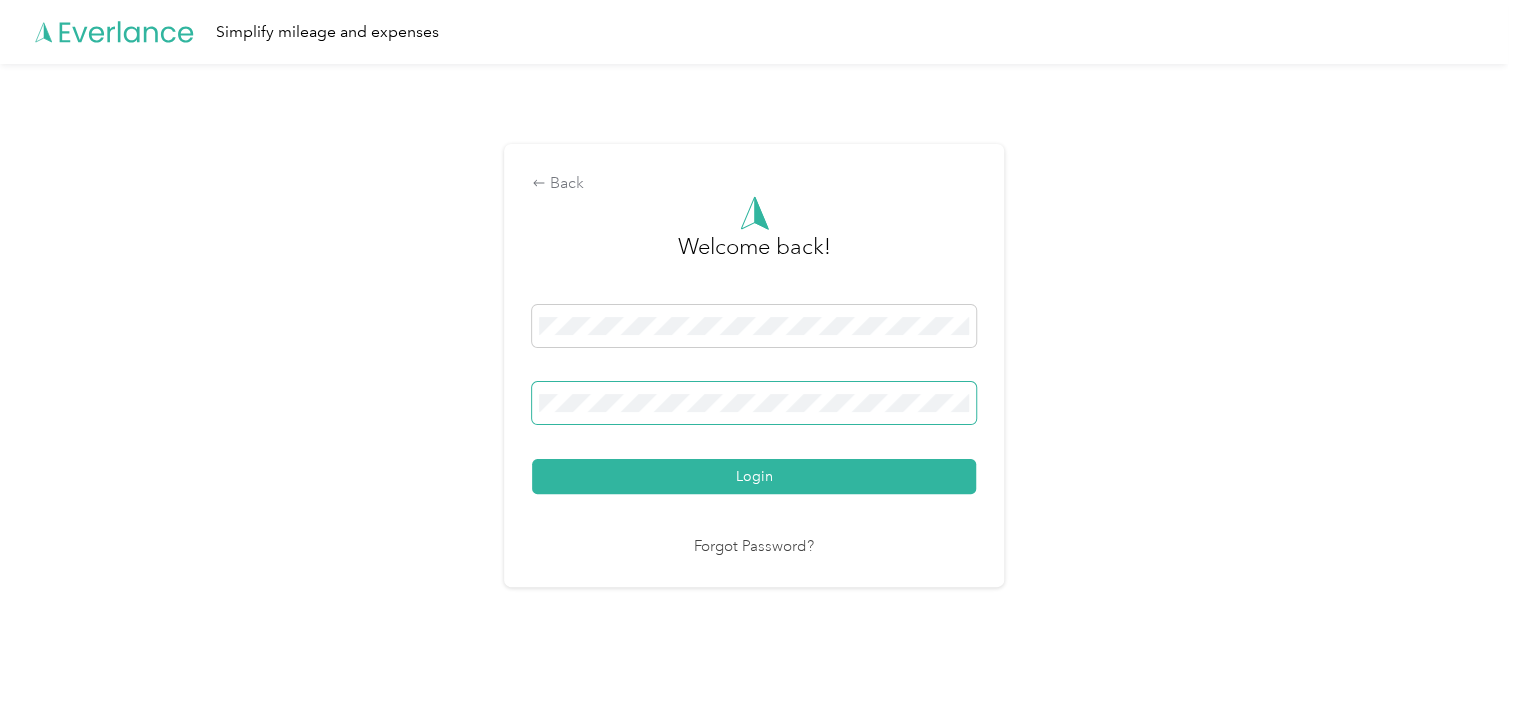 click at bounding box center (754, 403) 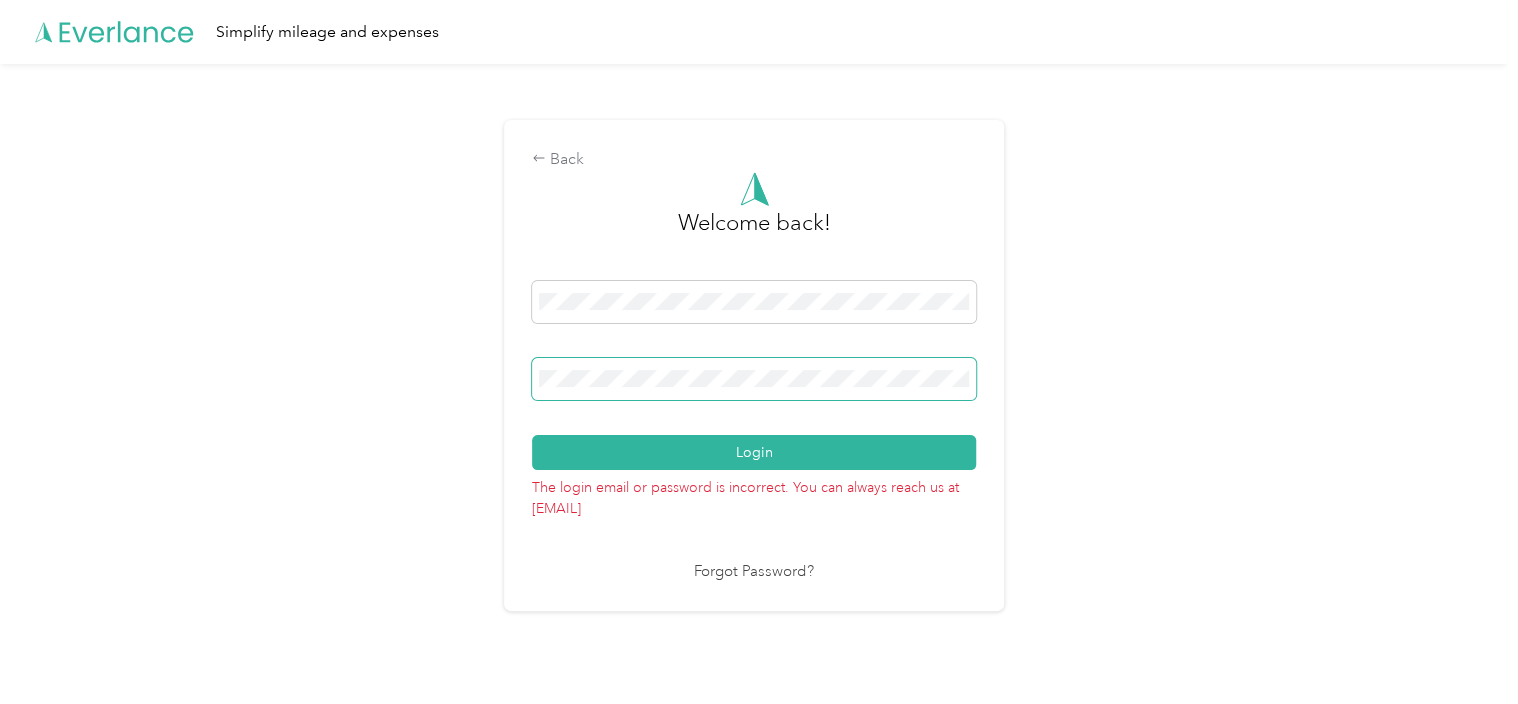 click on "Login" at bounding box center (754, 452) 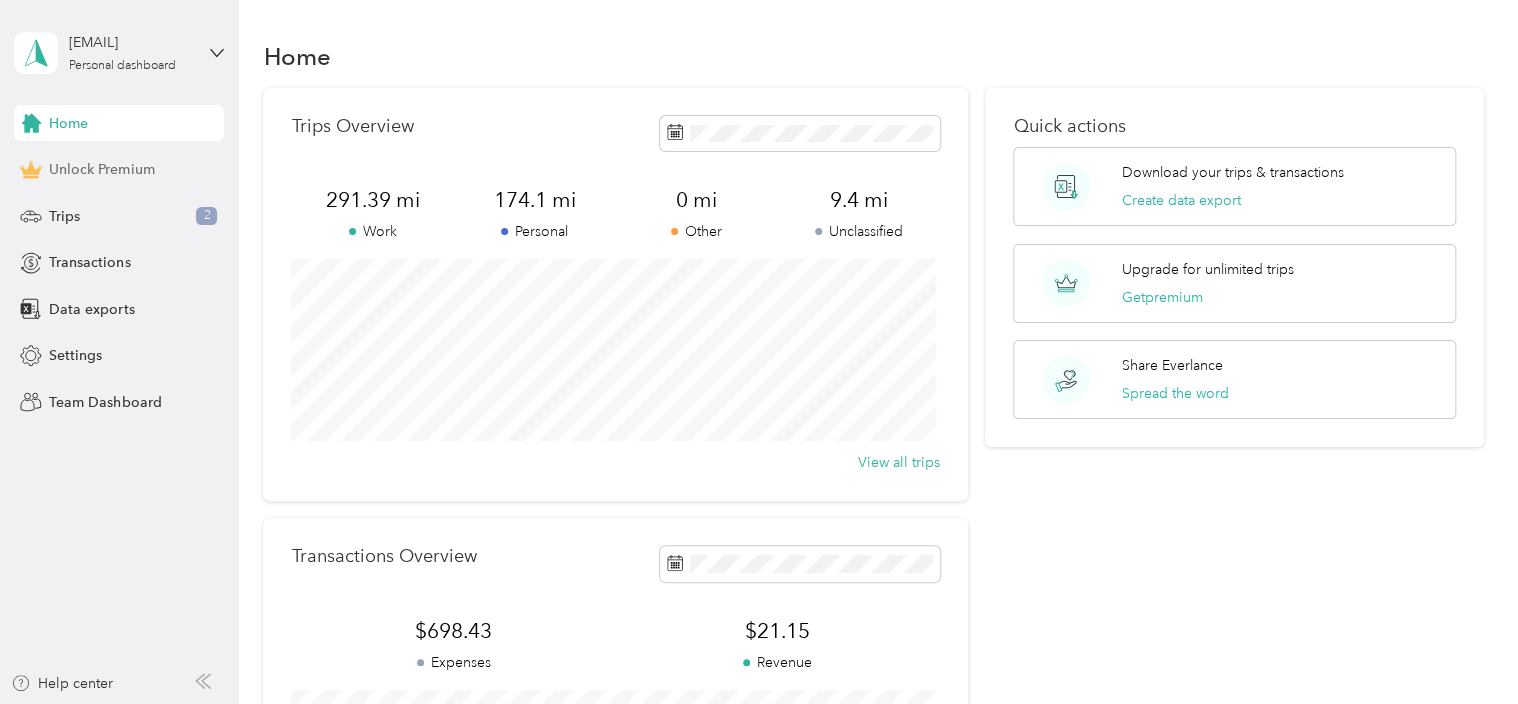 click on "Unlock Premium" at bounding box center (101, 169) 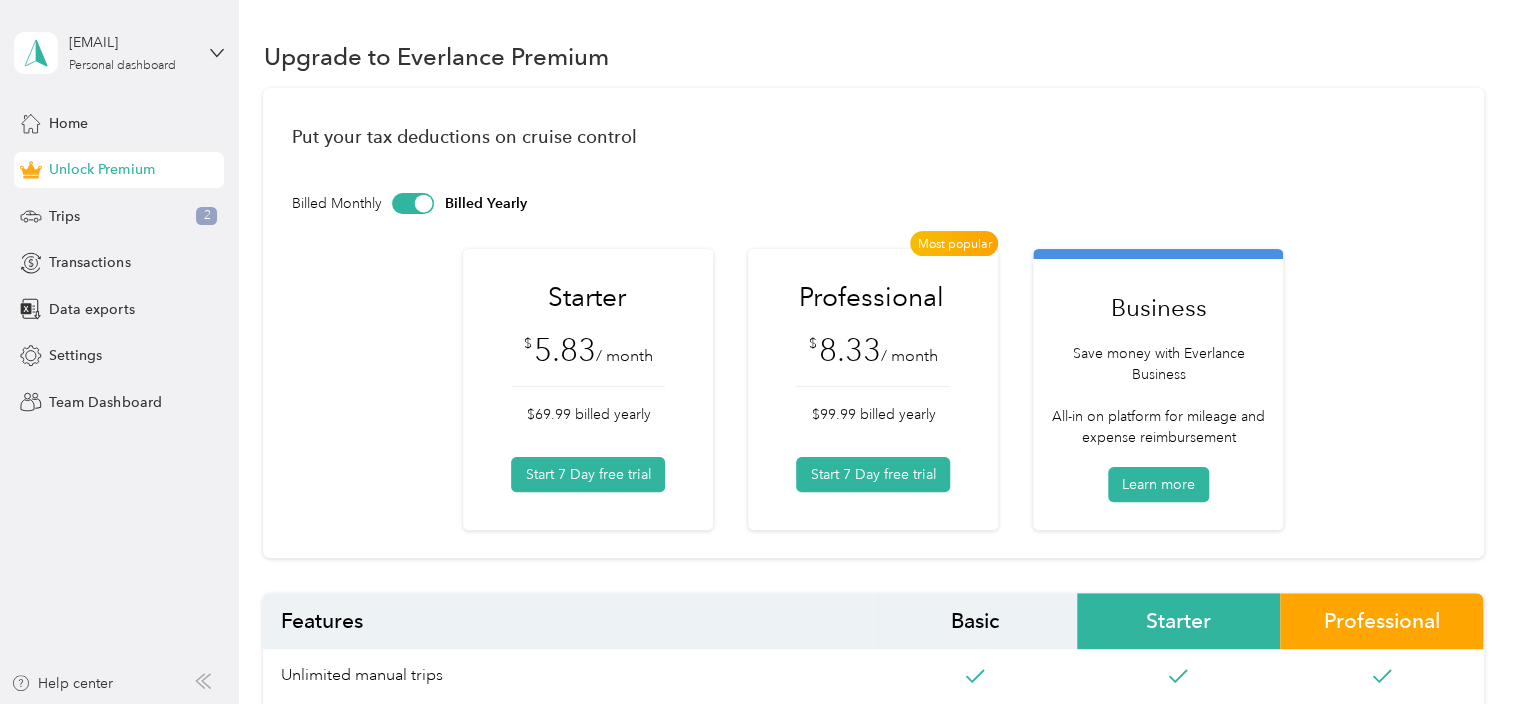click at bounding box center (413, 203) 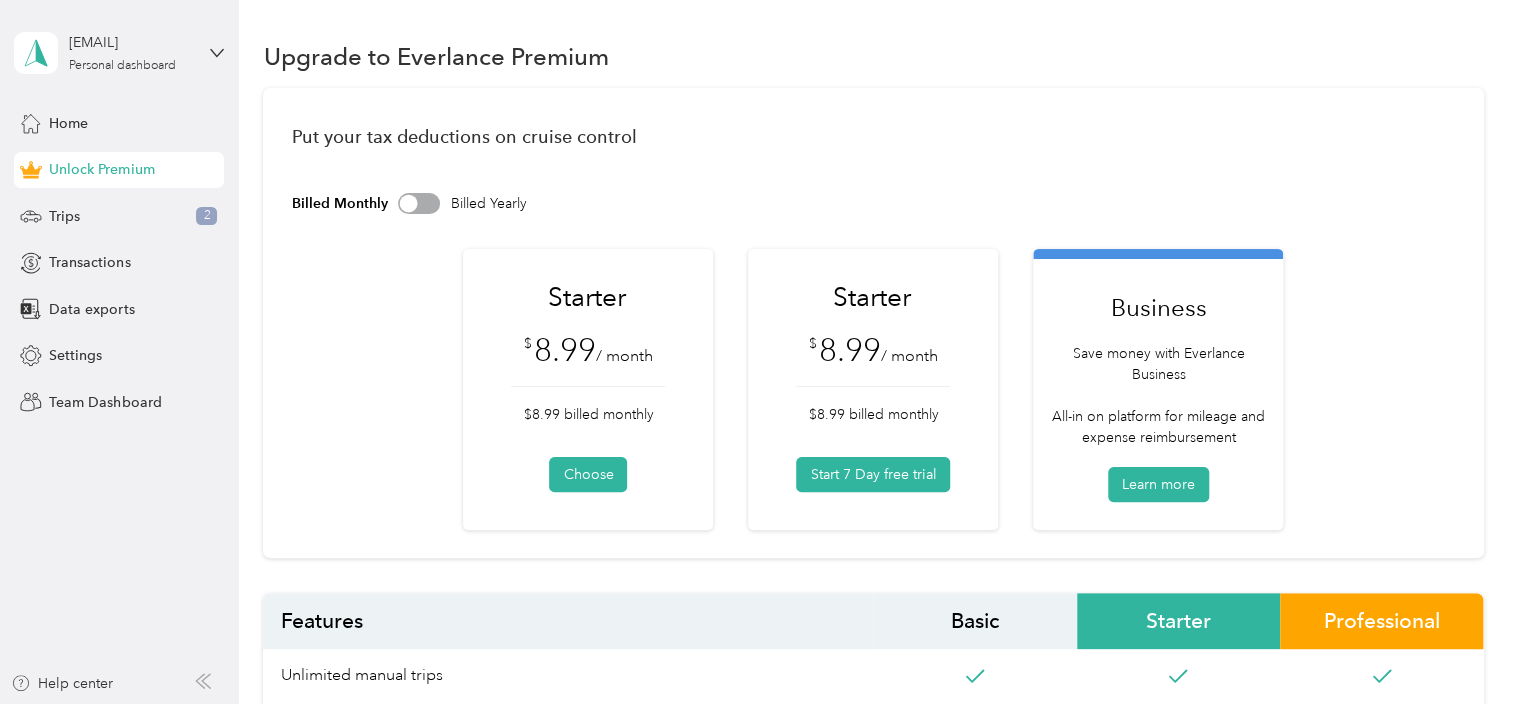 click at bounding box center (409, 203) 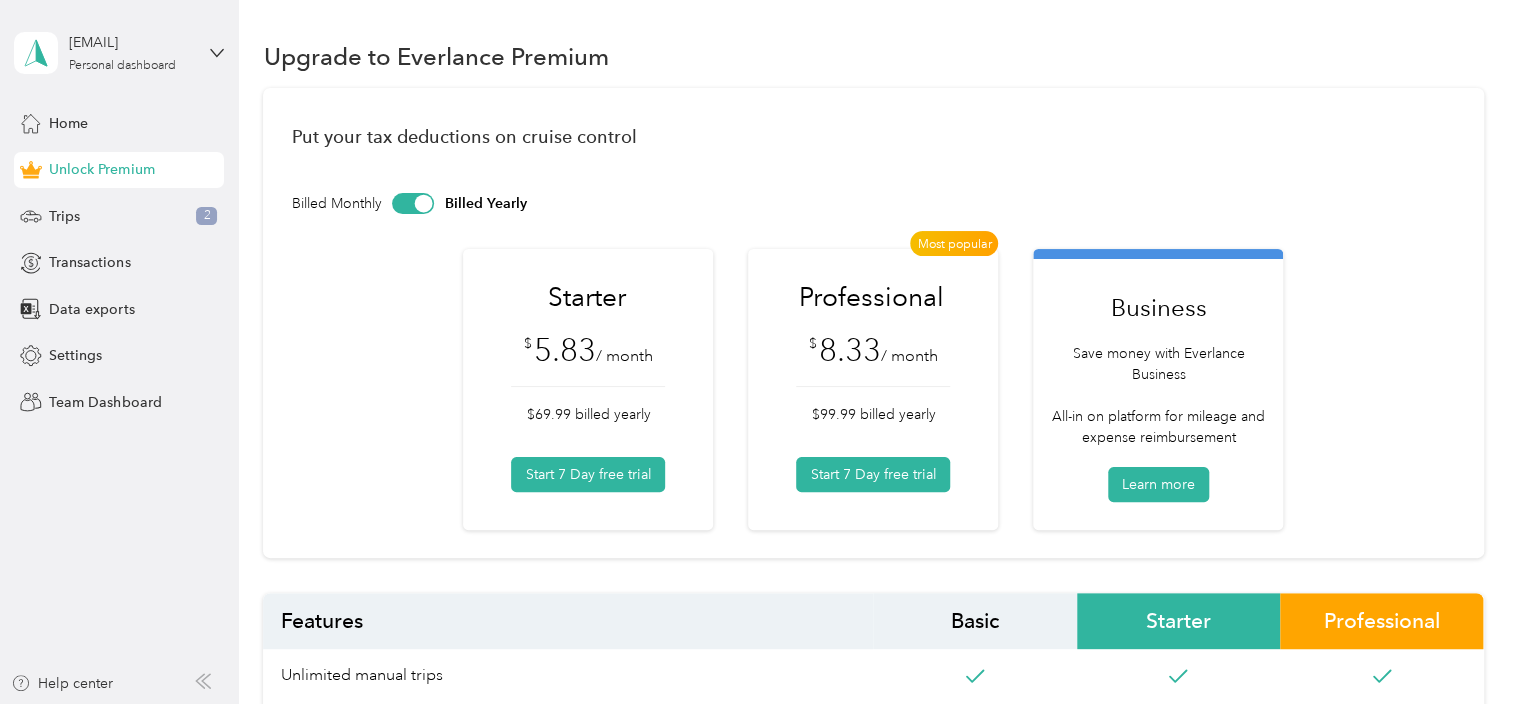 click at bounding box center (413, 203) 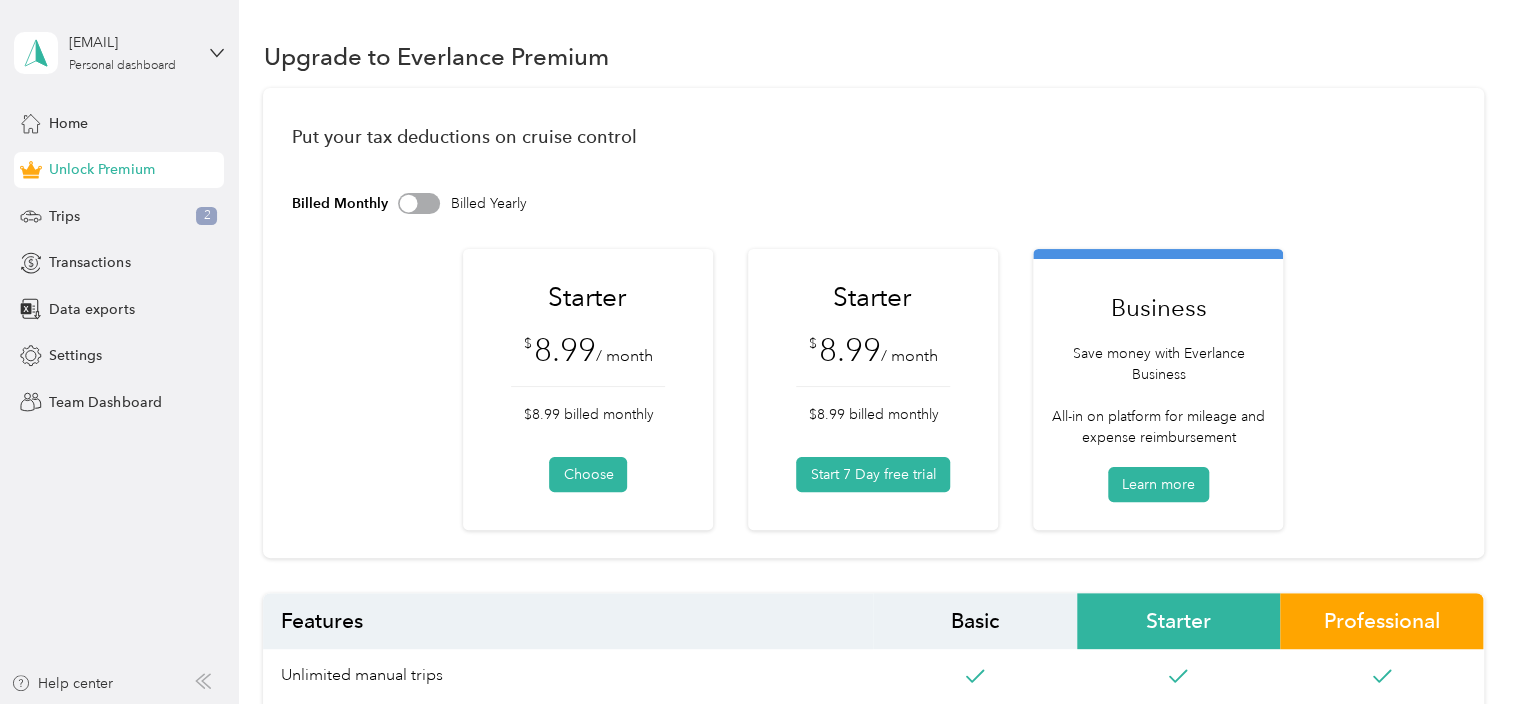 click at bounding box center [409, 203] 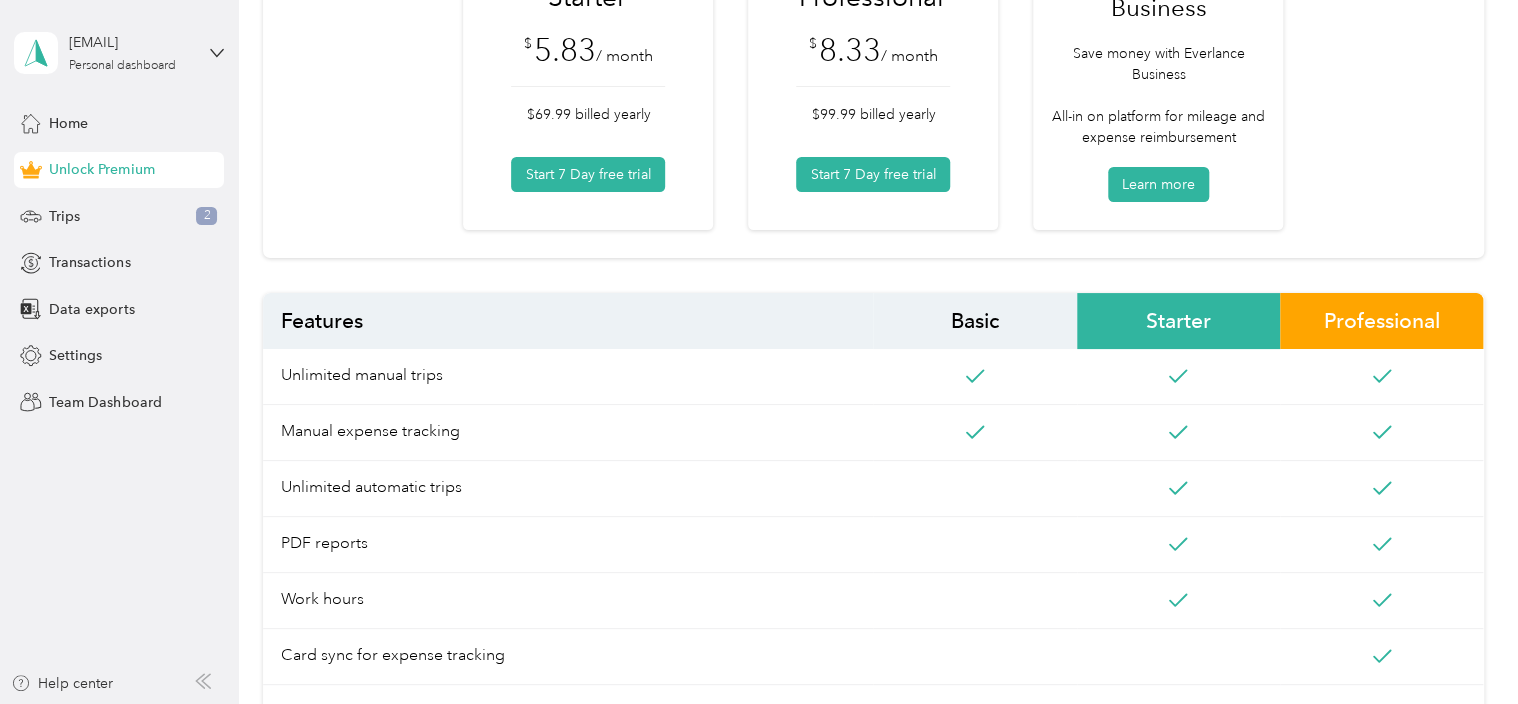 scroll, scrollTop: 200, scrollLeft: 0, axis: vertical 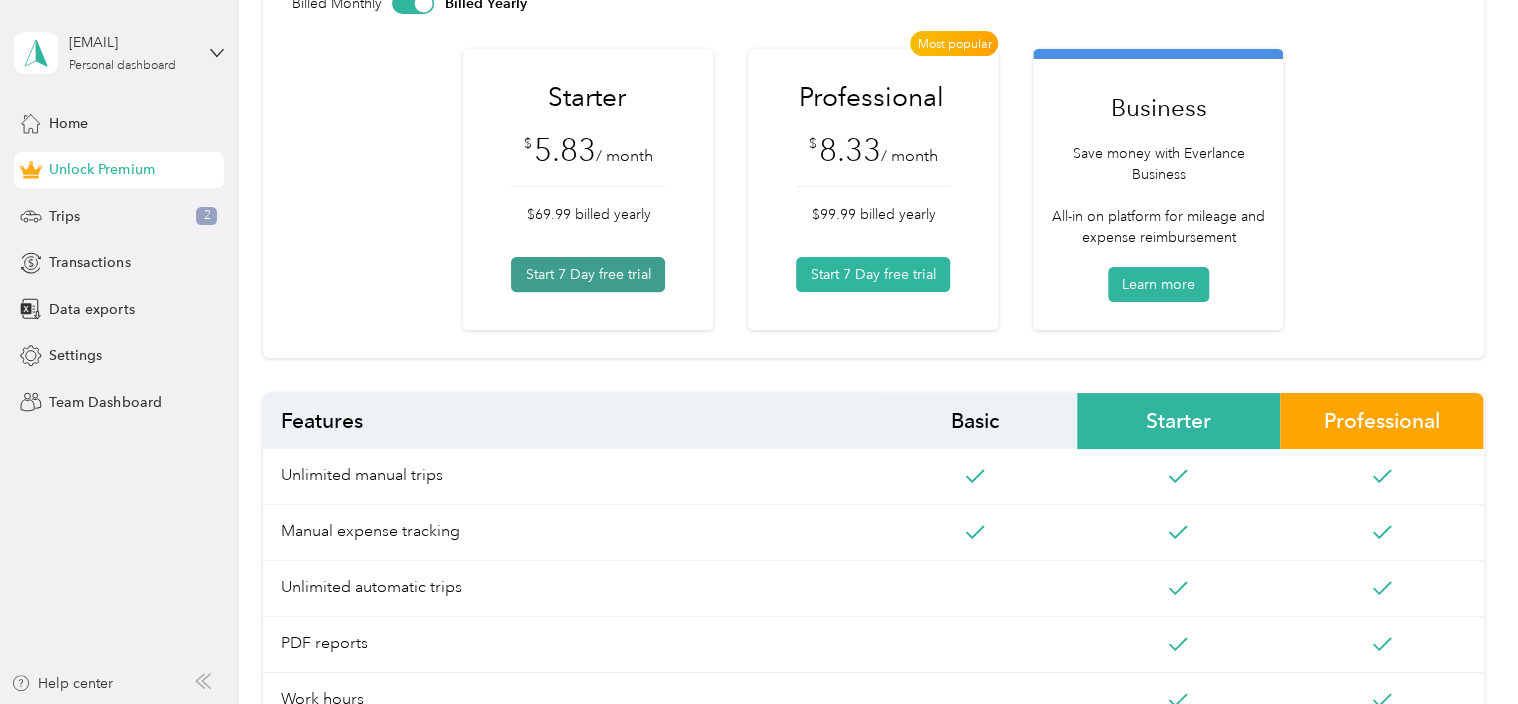 click on "Start 7 Day free trial" at bounding box center (588, 274) 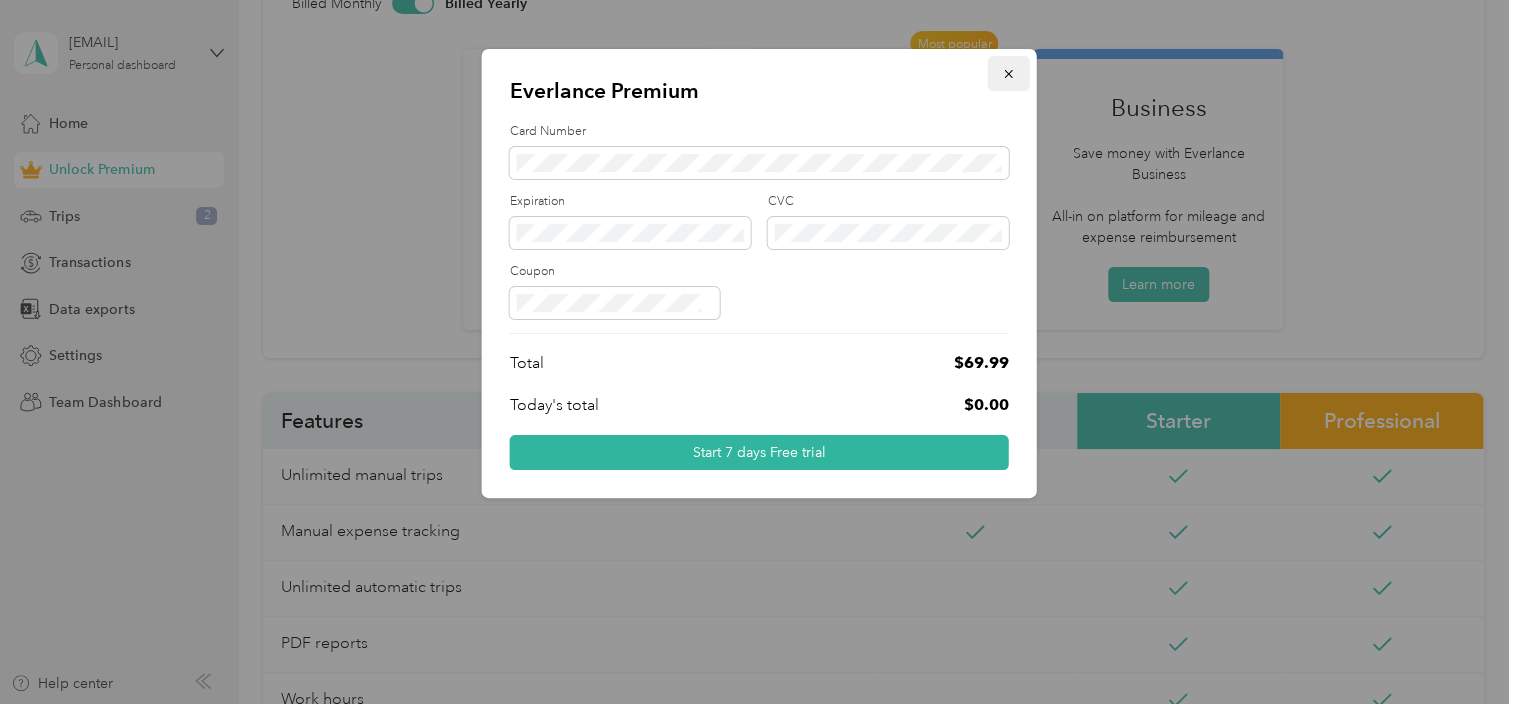 click at bounding box center [1009, 73] 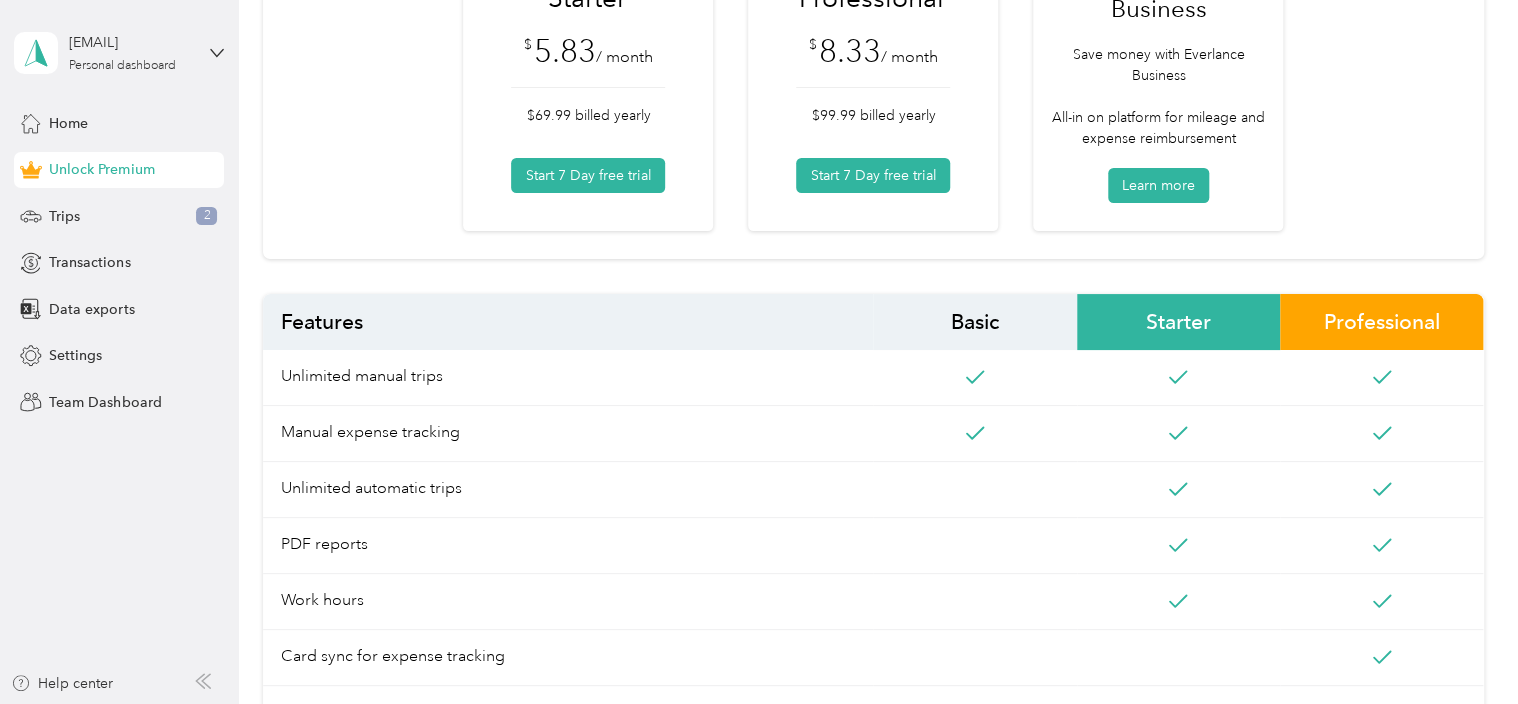 scroll, scrollTop: 176, scrollLeft: 0, axis: vertical 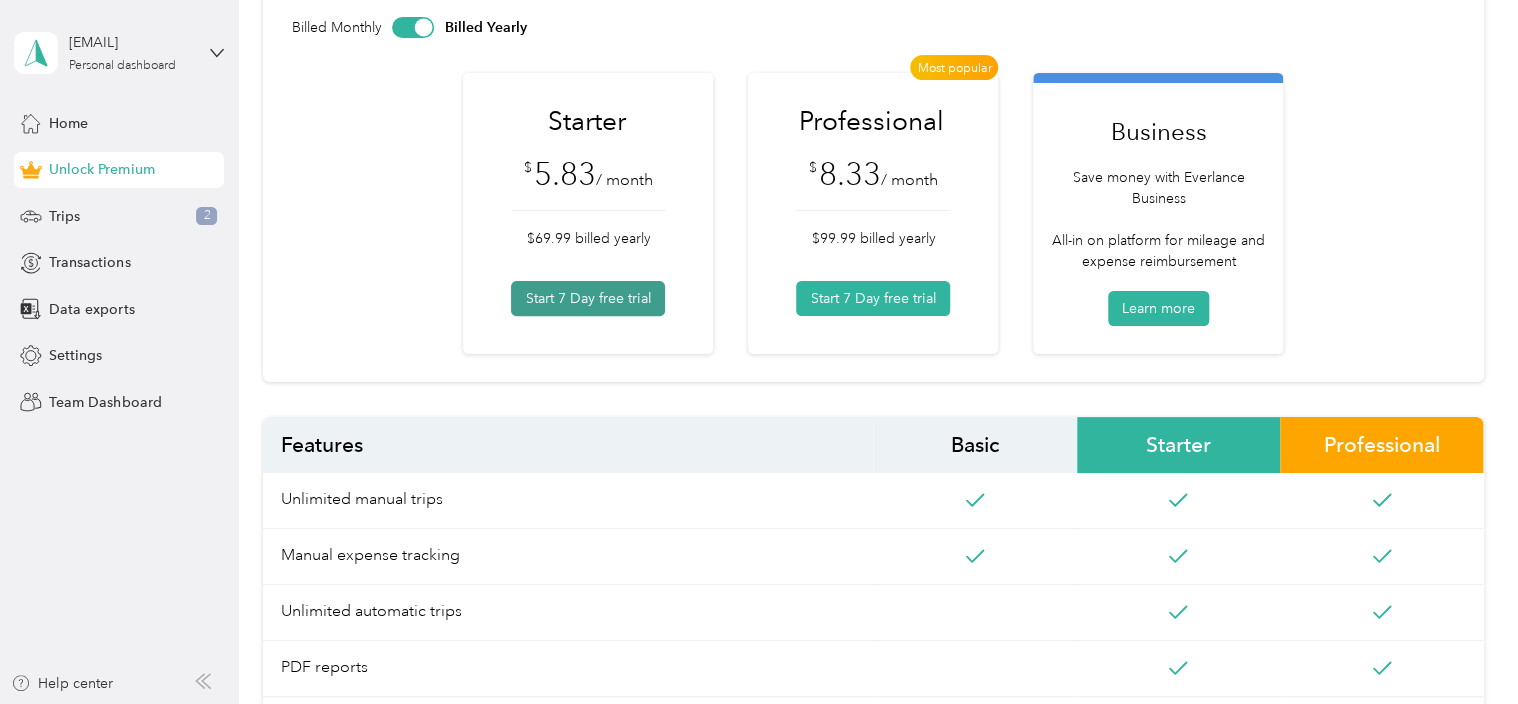 click on "Start 7 Day free trial" at bounding box center [588, 298] 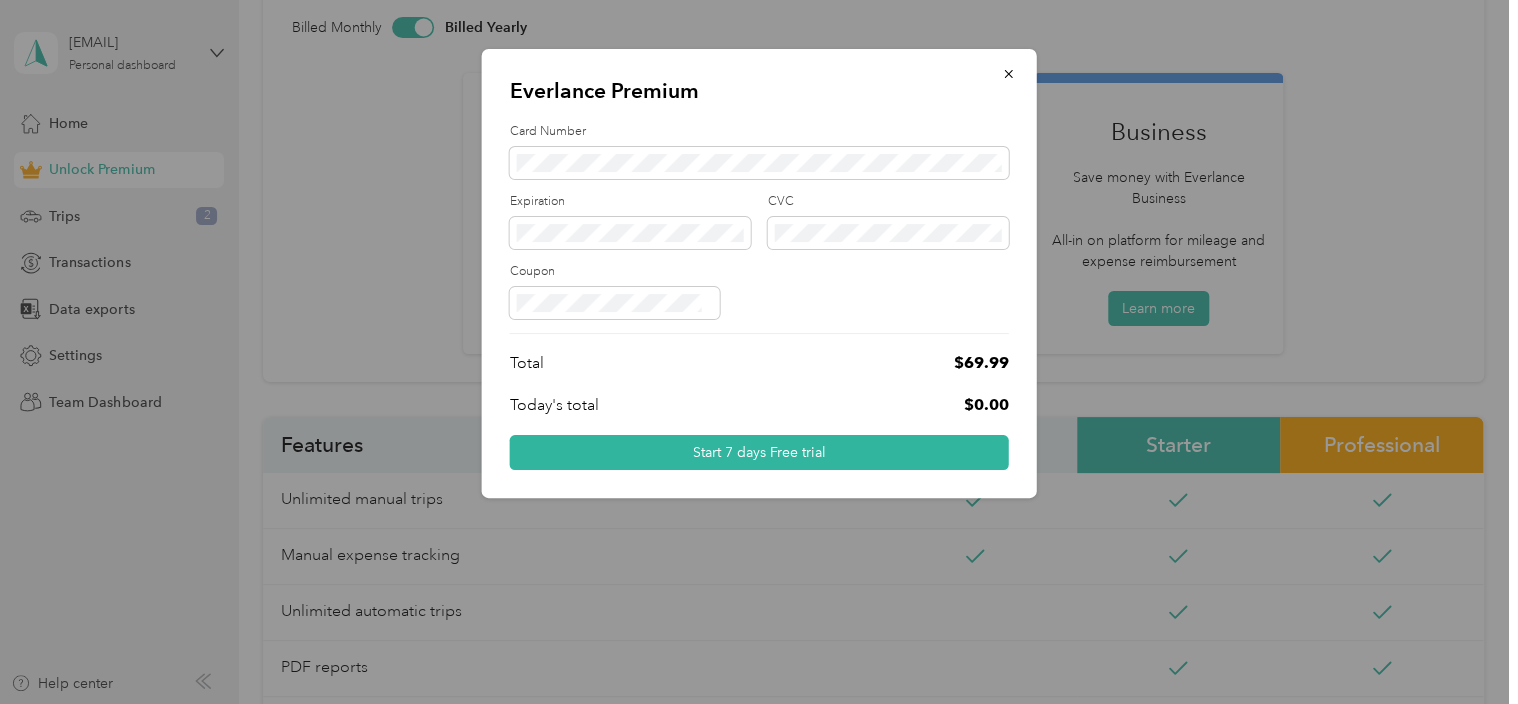 click on "Card Number   Expiration   CVC   Coupon   Total   $[NUMBER] Today's total $[NUMBER] Start 7 days Free trial" at bounding box center (759, 297) 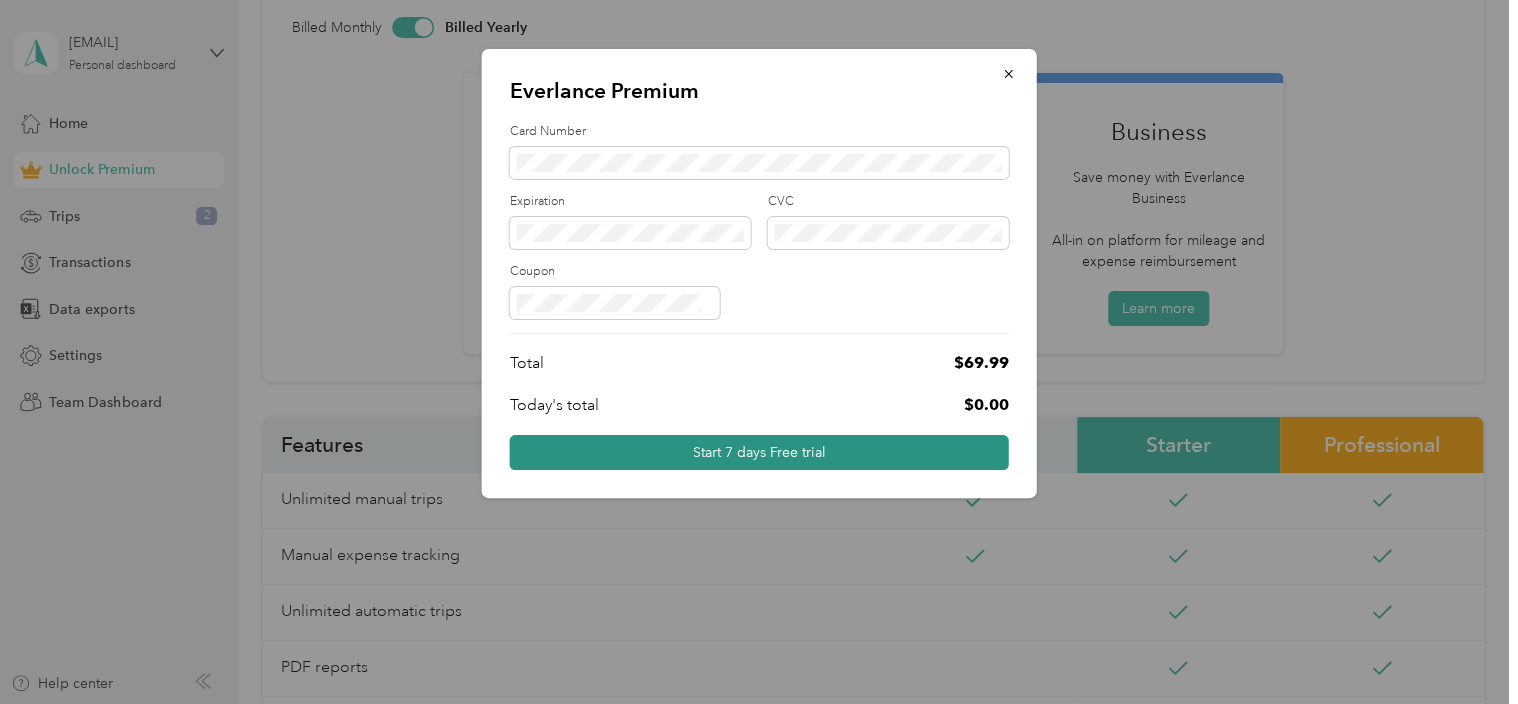 click on "Start 7 days Free trial" at bounding box center [759, 452] 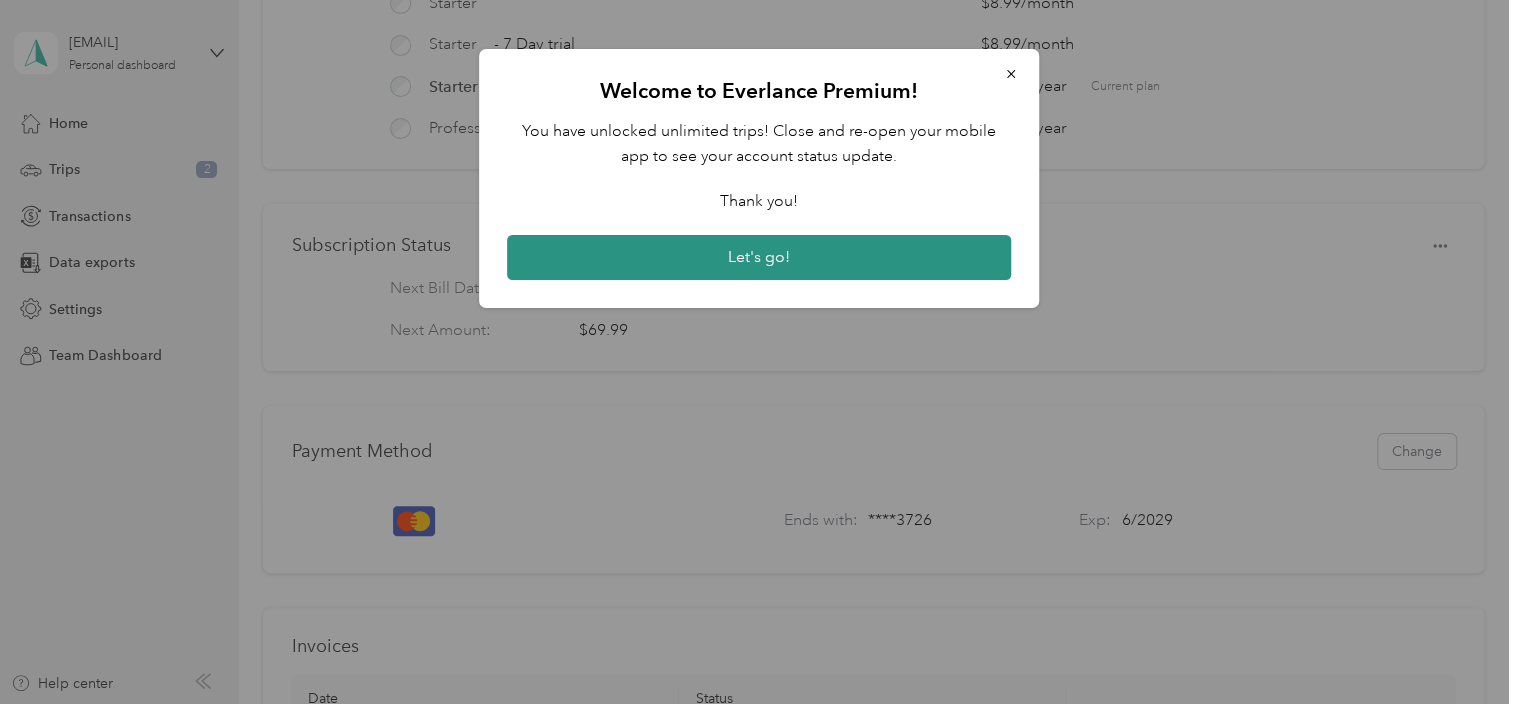 click on "Let's go!" at bounding box center [759, 258] 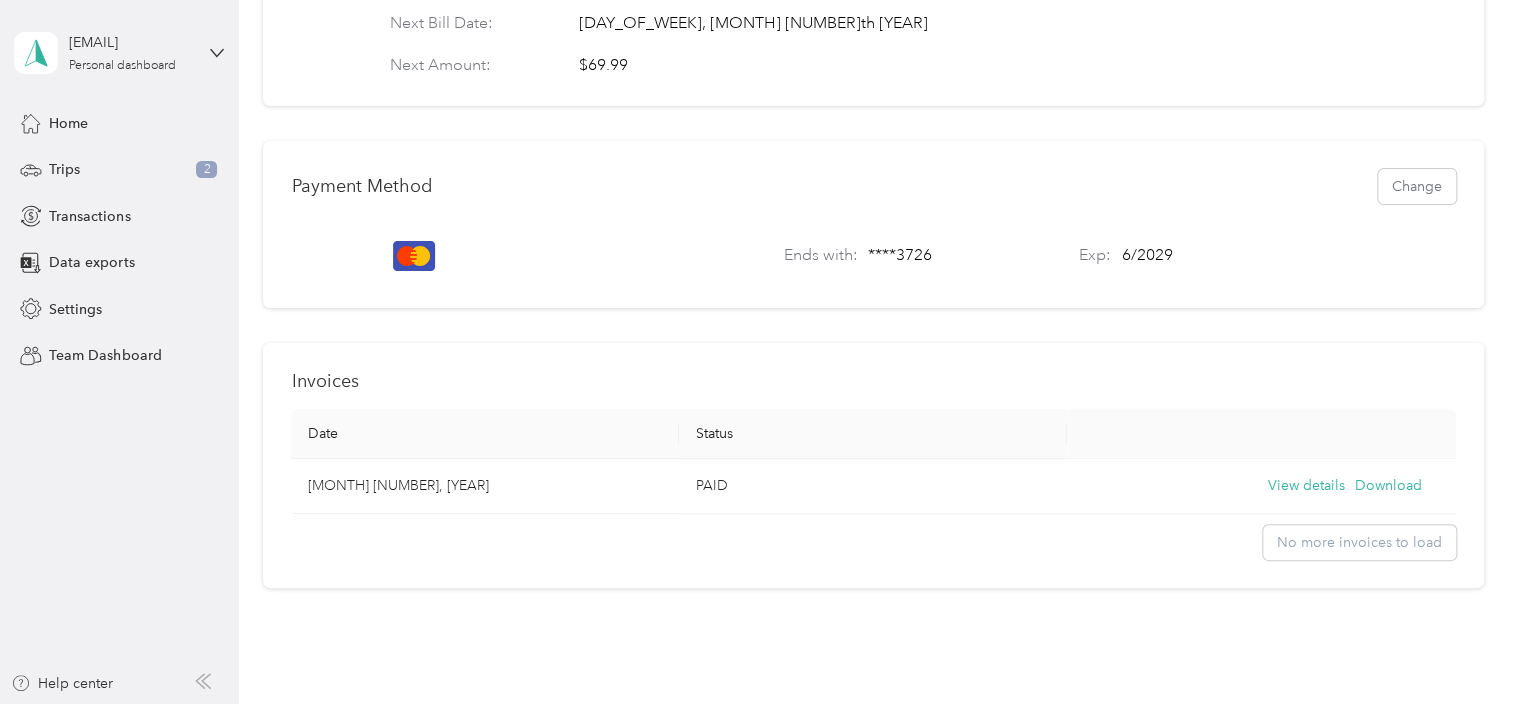 scroll, scrollTop: 476, scrollLeft: 0, axis: vertical 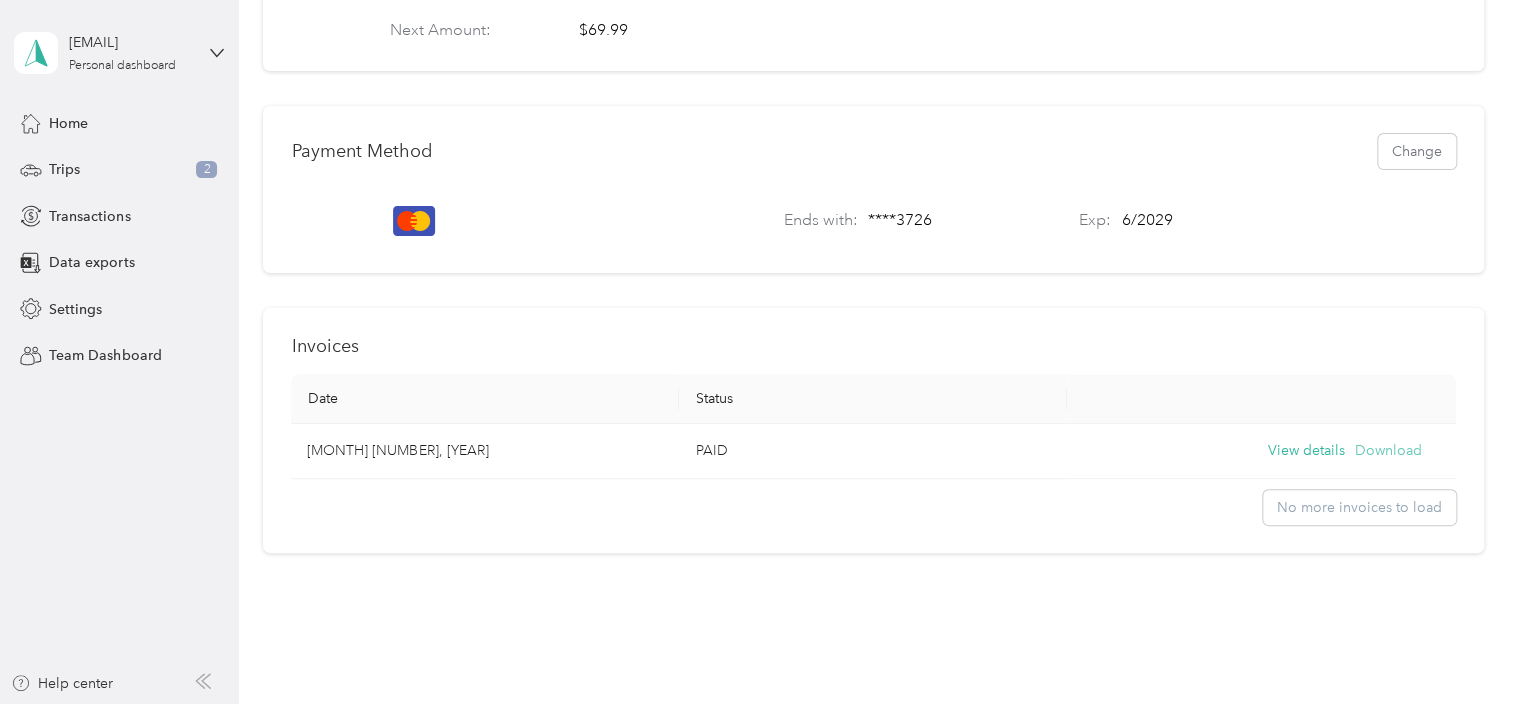 click on "Download" at bounding box center (1388, 451) 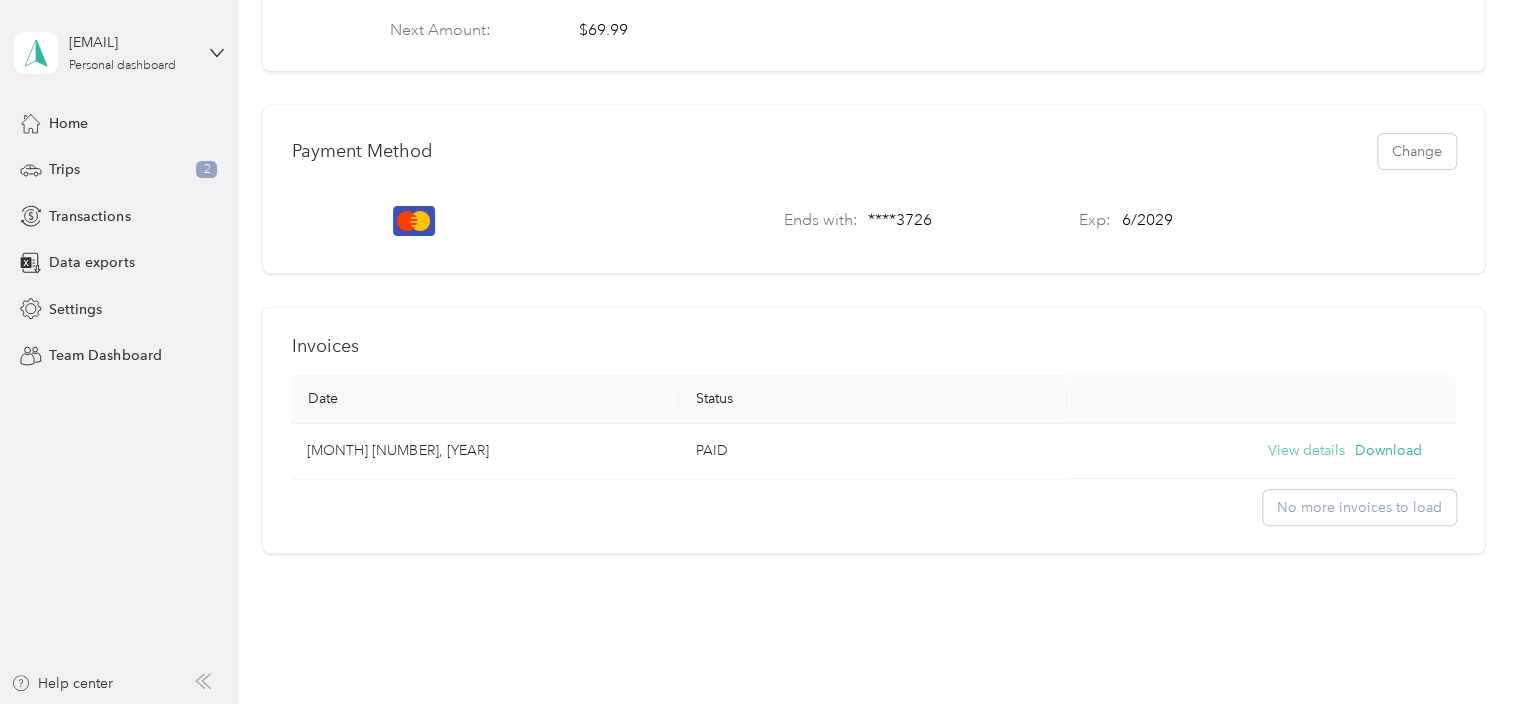 click on "View details" at bounding box center [1306, 451] 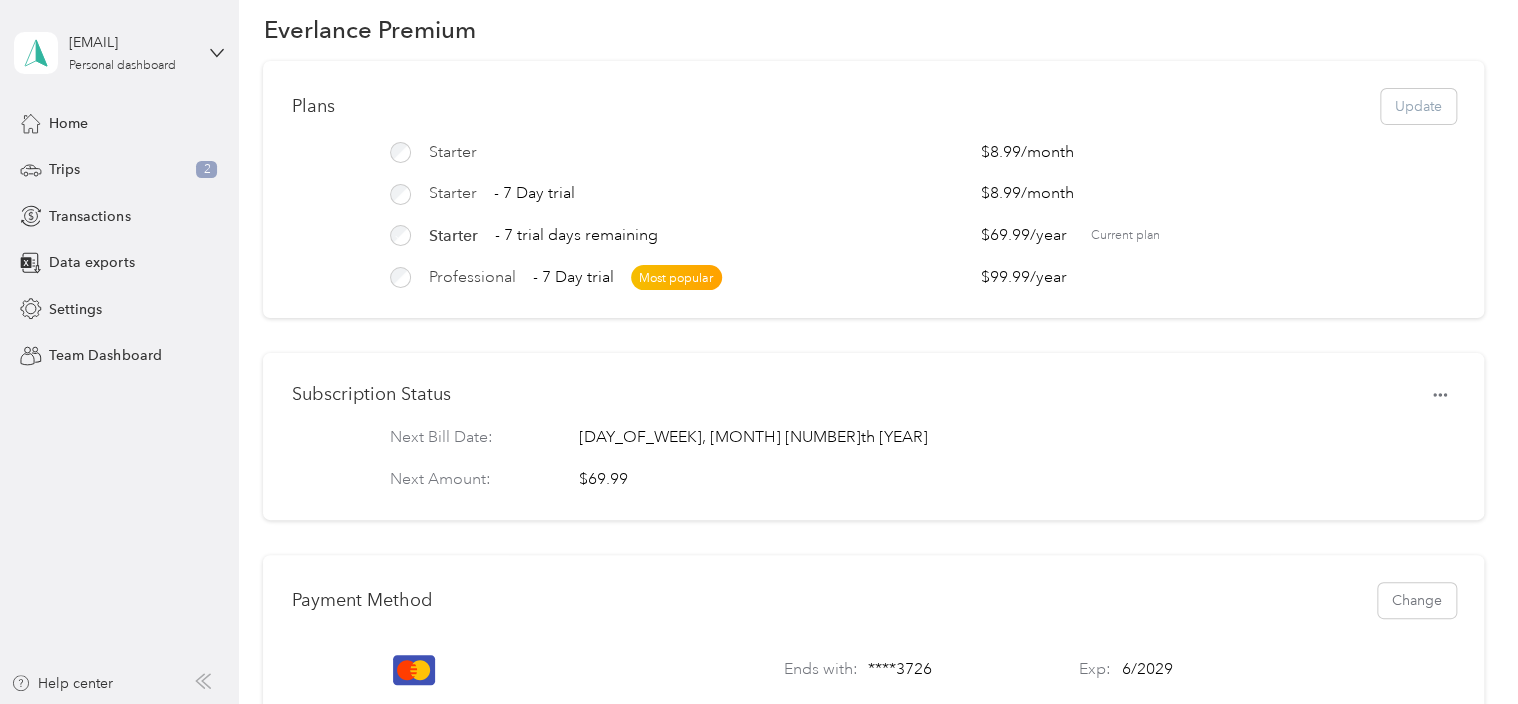 scroll, scrollTop: 0, scrollLeft: 0, axis: both 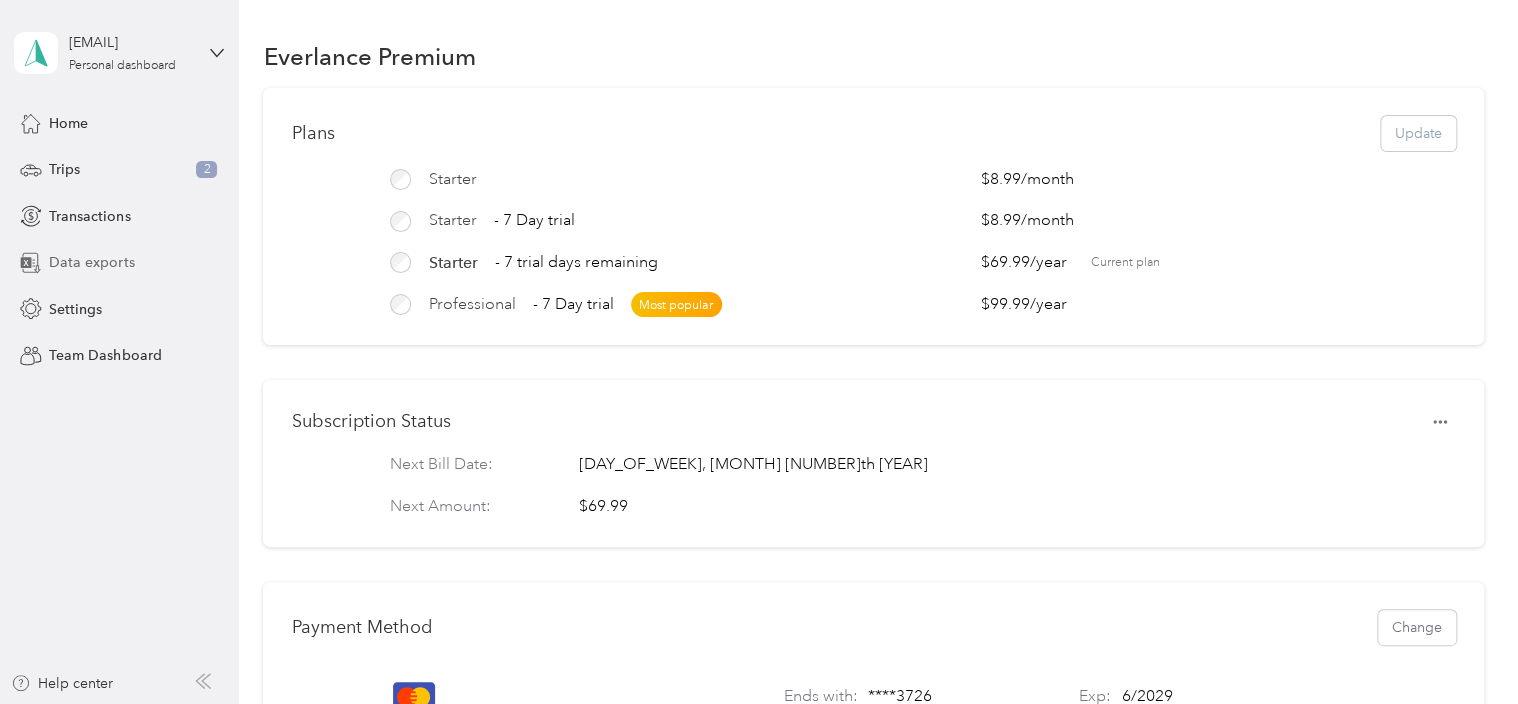 click 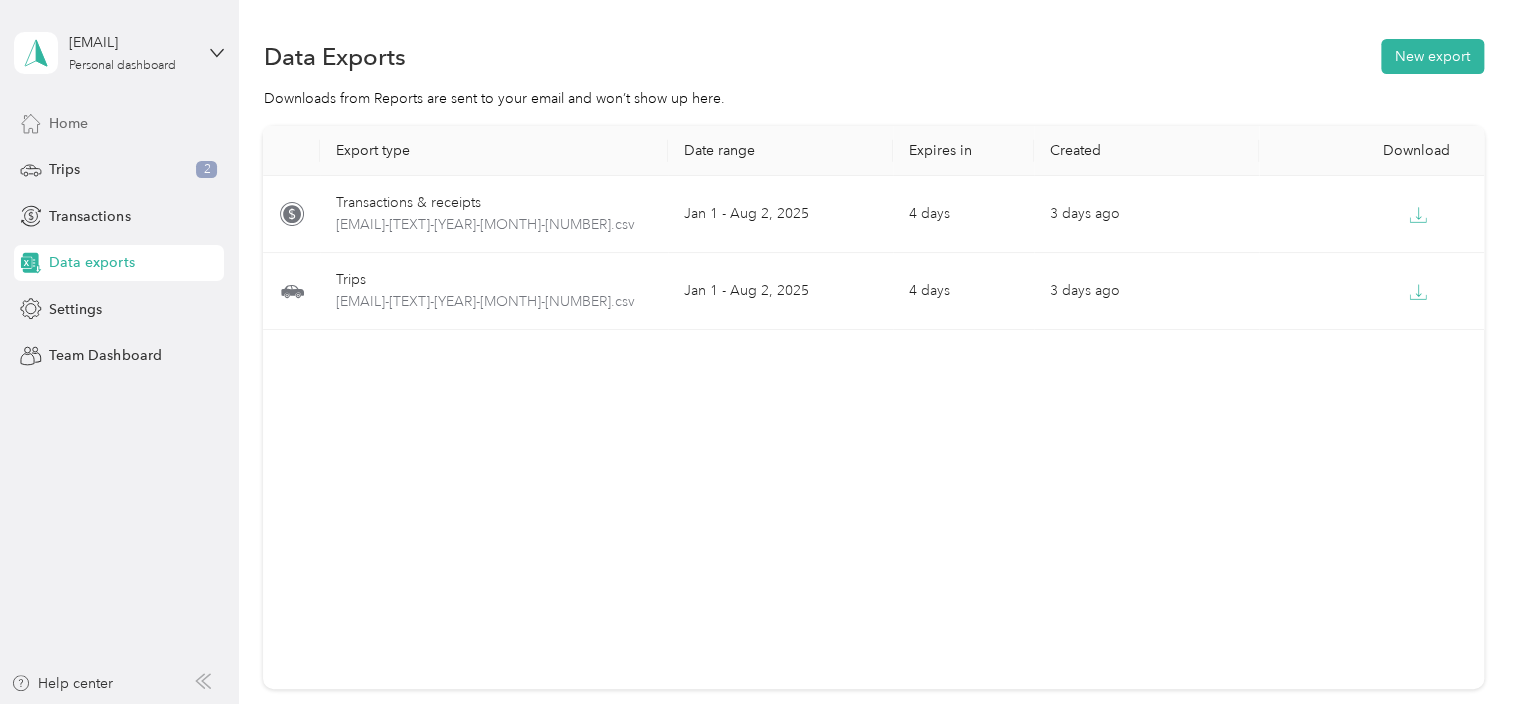 click on "Home" at bounding box center [68, 123] 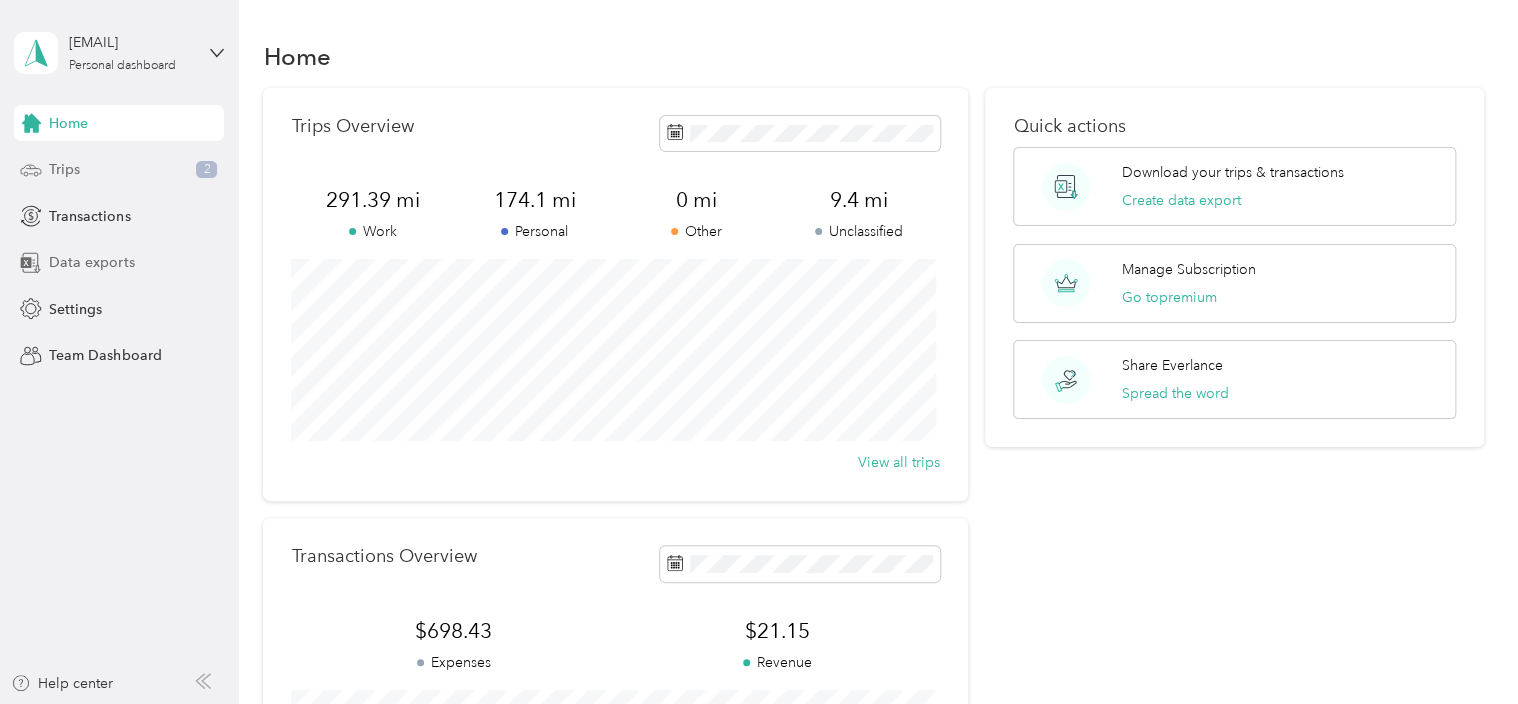 click on "Trips 2" at bounding box center [119, 170] 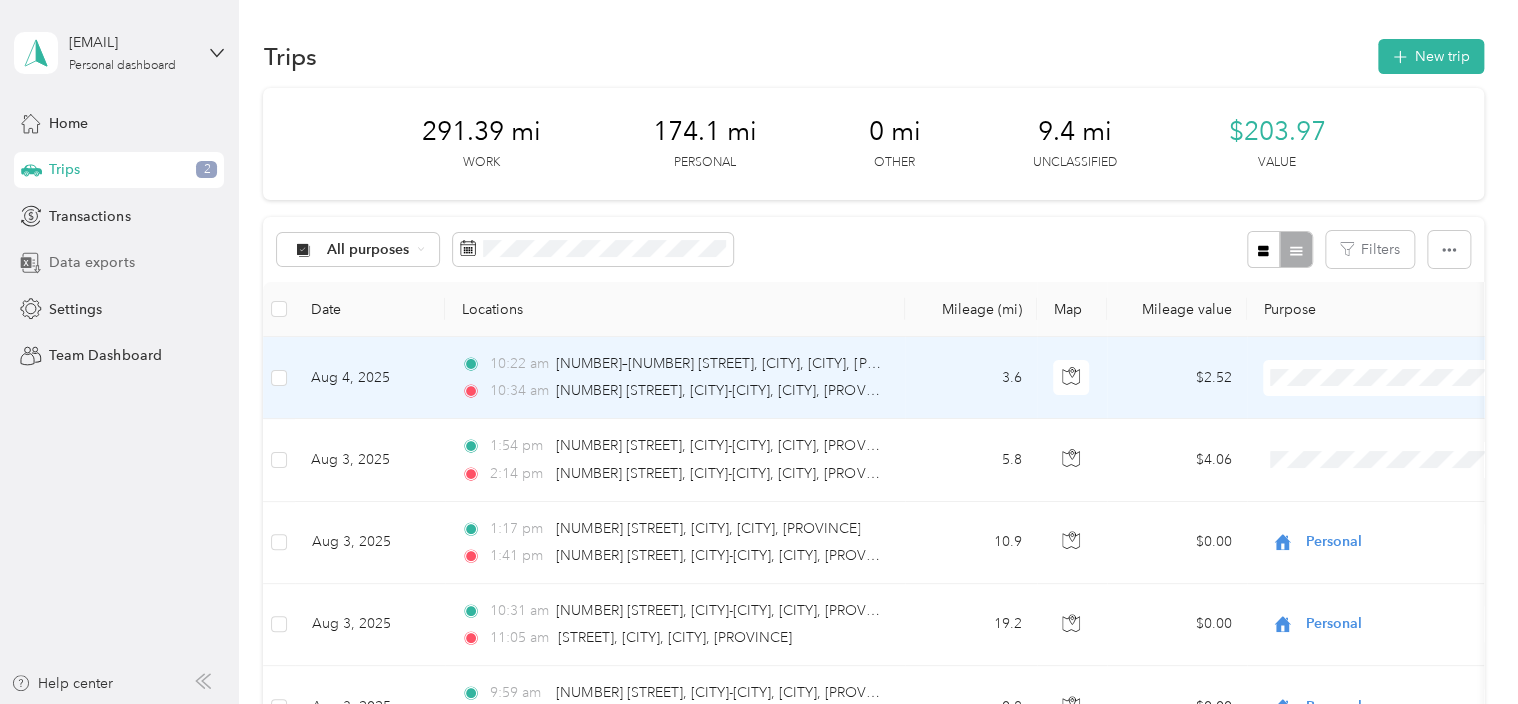 click on "Personal" at bounding box center [1405, 449] 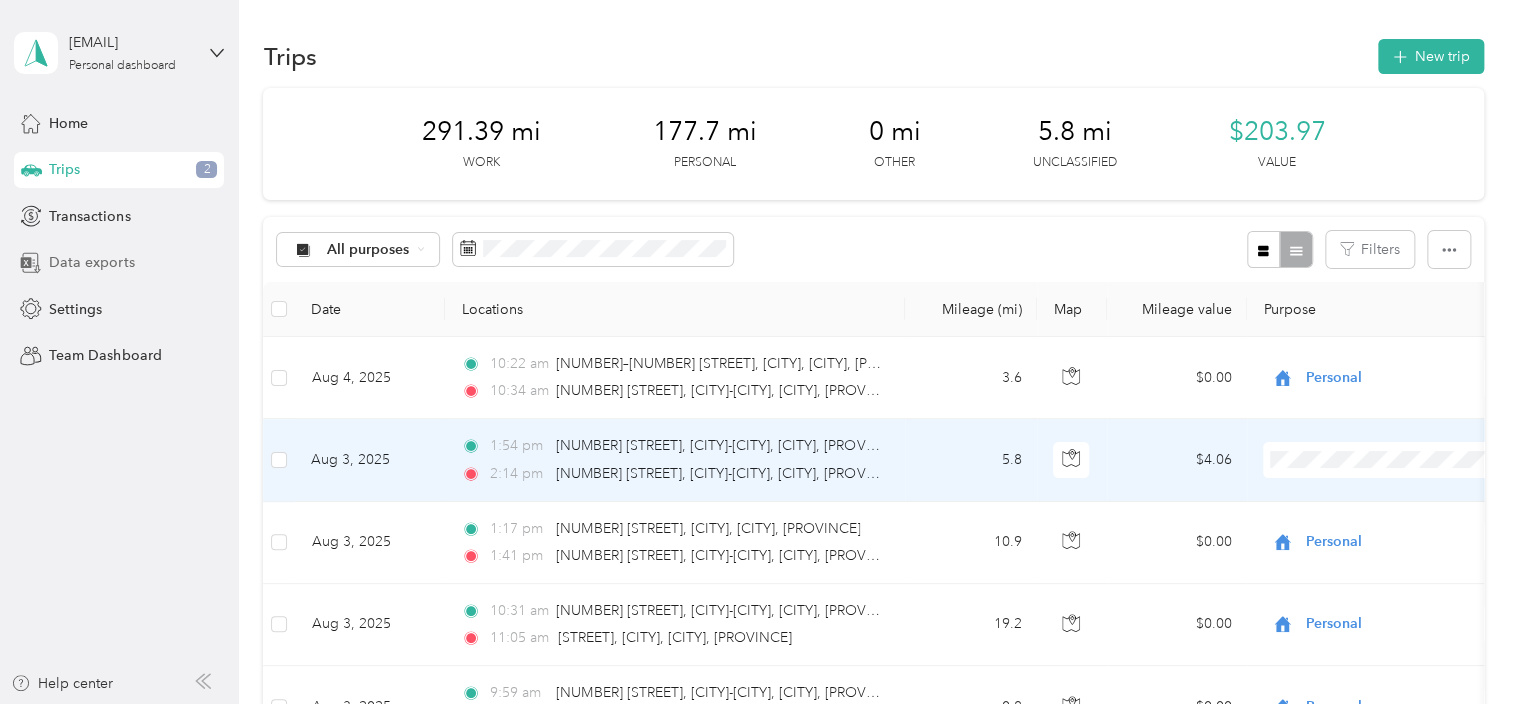 click on "Personal" at bounding box center [1405, 211] 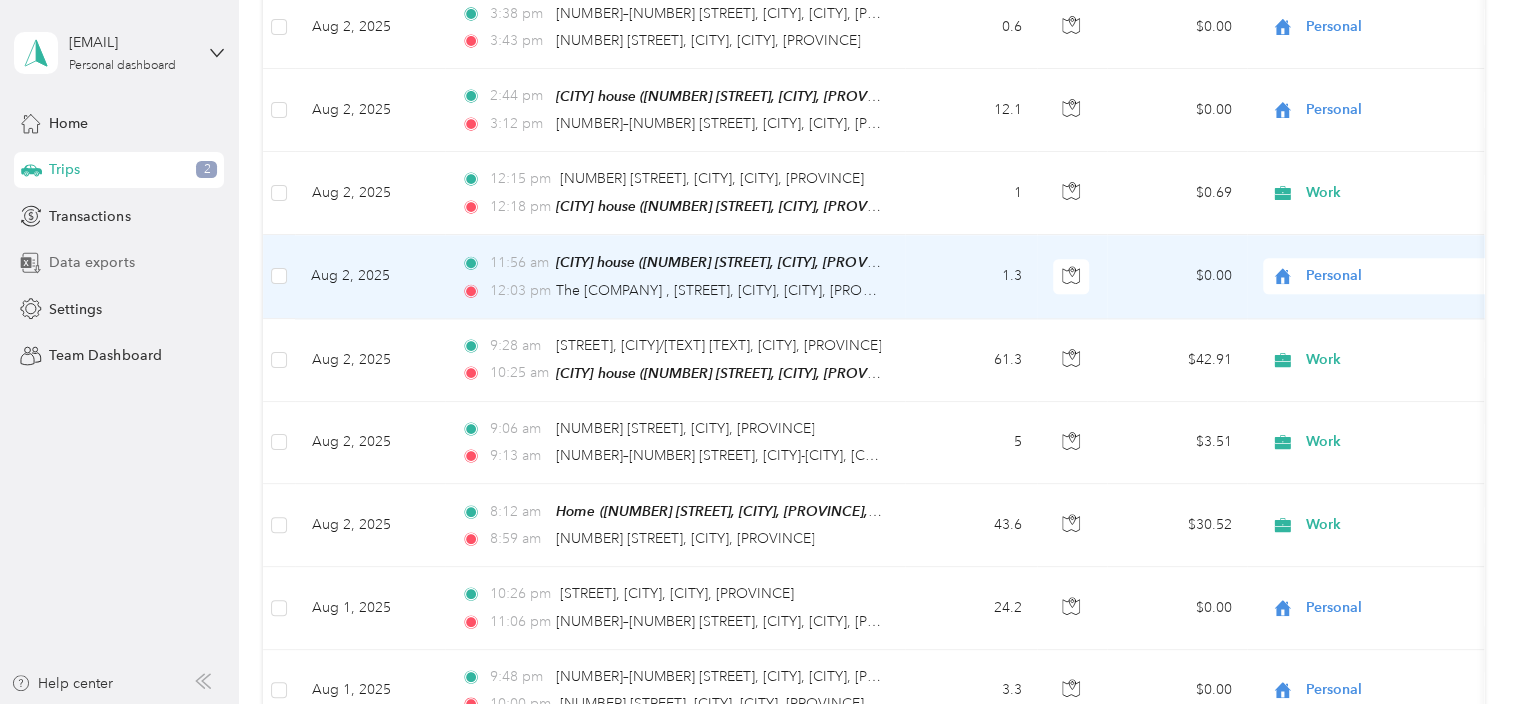 scroll, scrollTop: 1200, scrollLeft: 0, axis: vertical 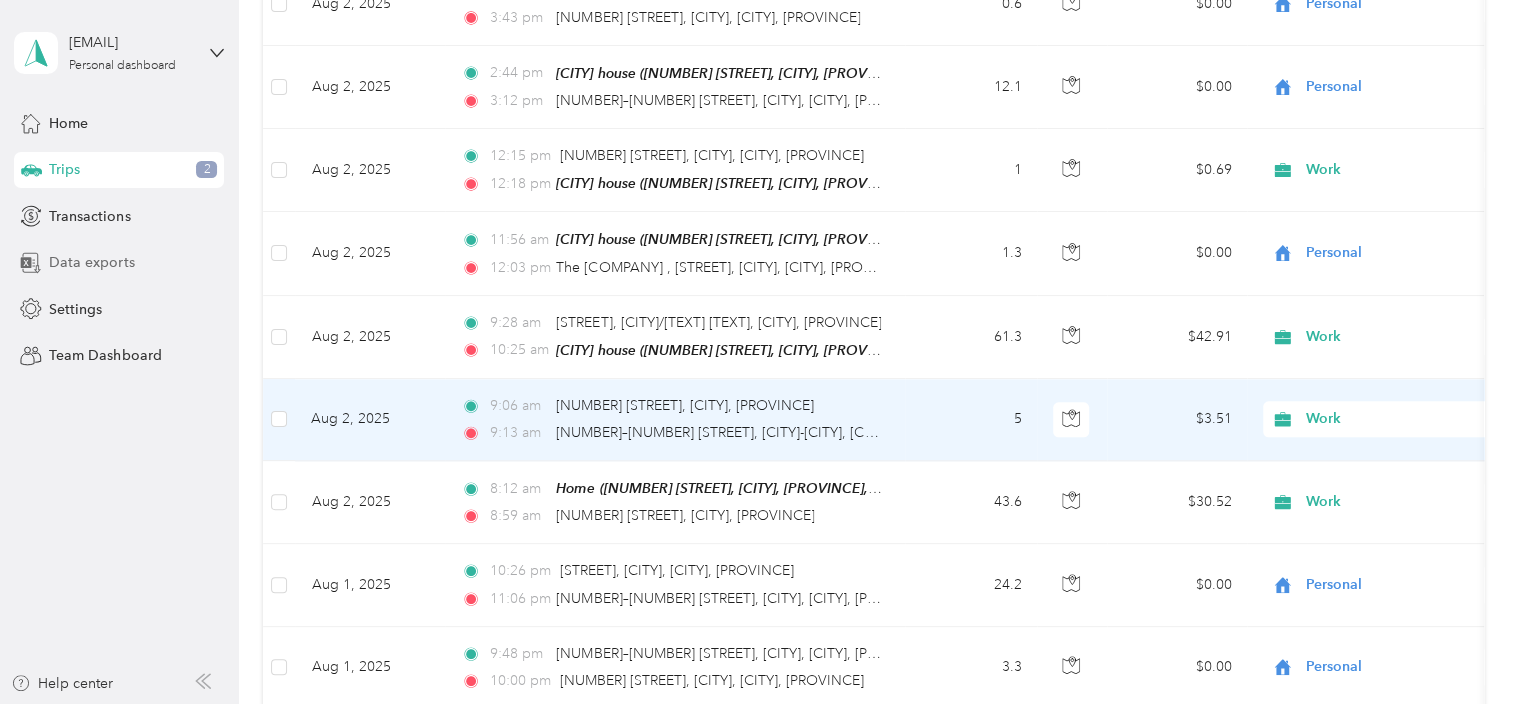 click on "Work" at bounding box center (1397, 419) 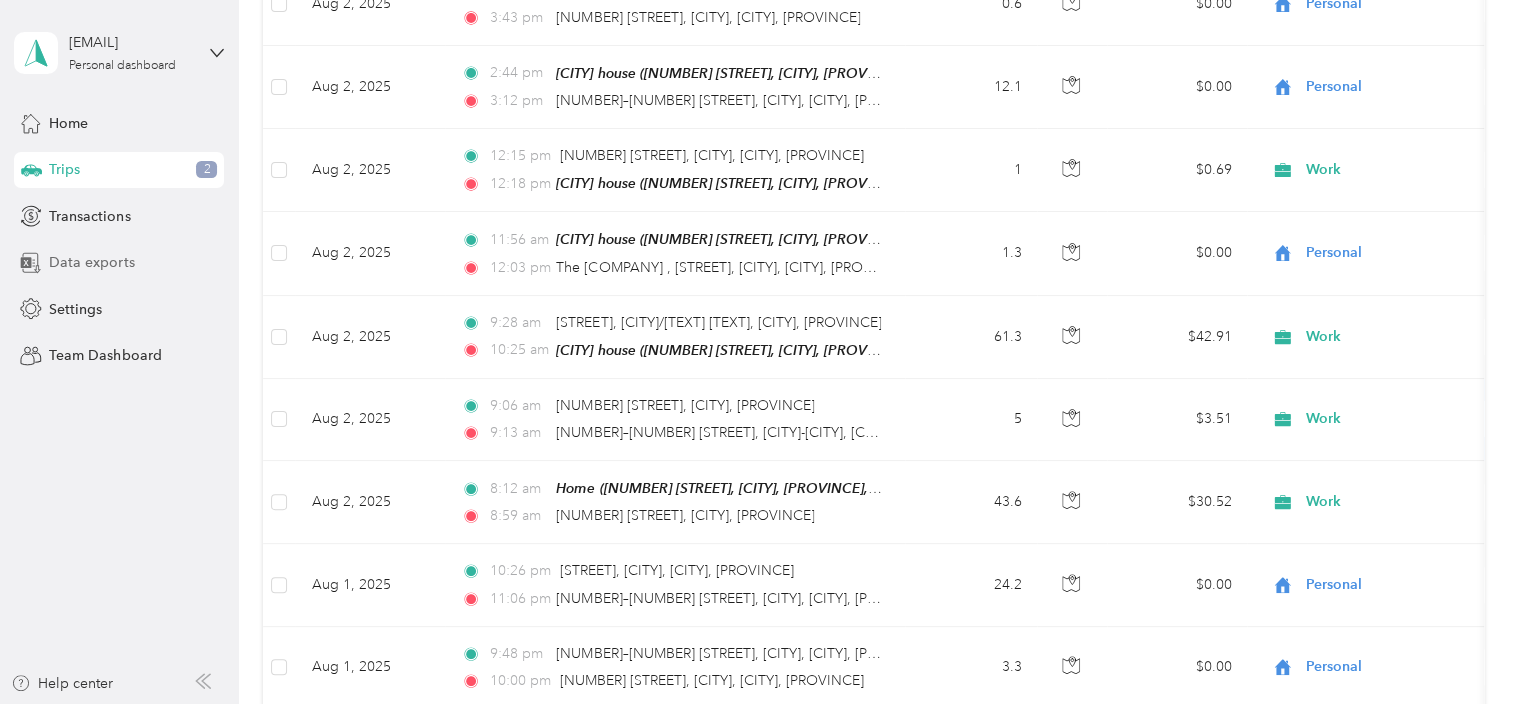 click on "[EMAIL] Personal dashboard Home Trips 2 Transactions Data exports Settings Team Dashboard   Help center" at bounding box center (119, 352) 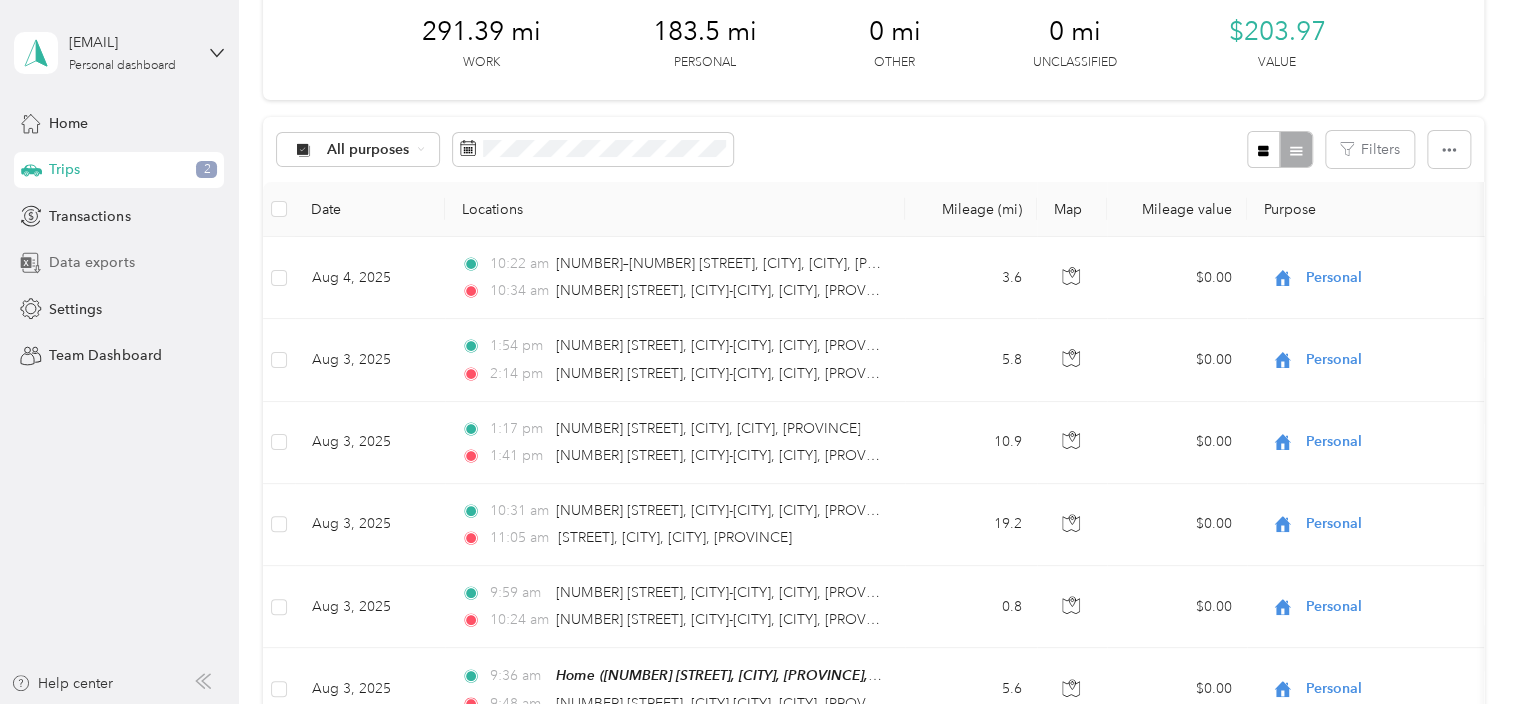 scroll, scrollTop: 0, scrollLeft: 0, axis: both 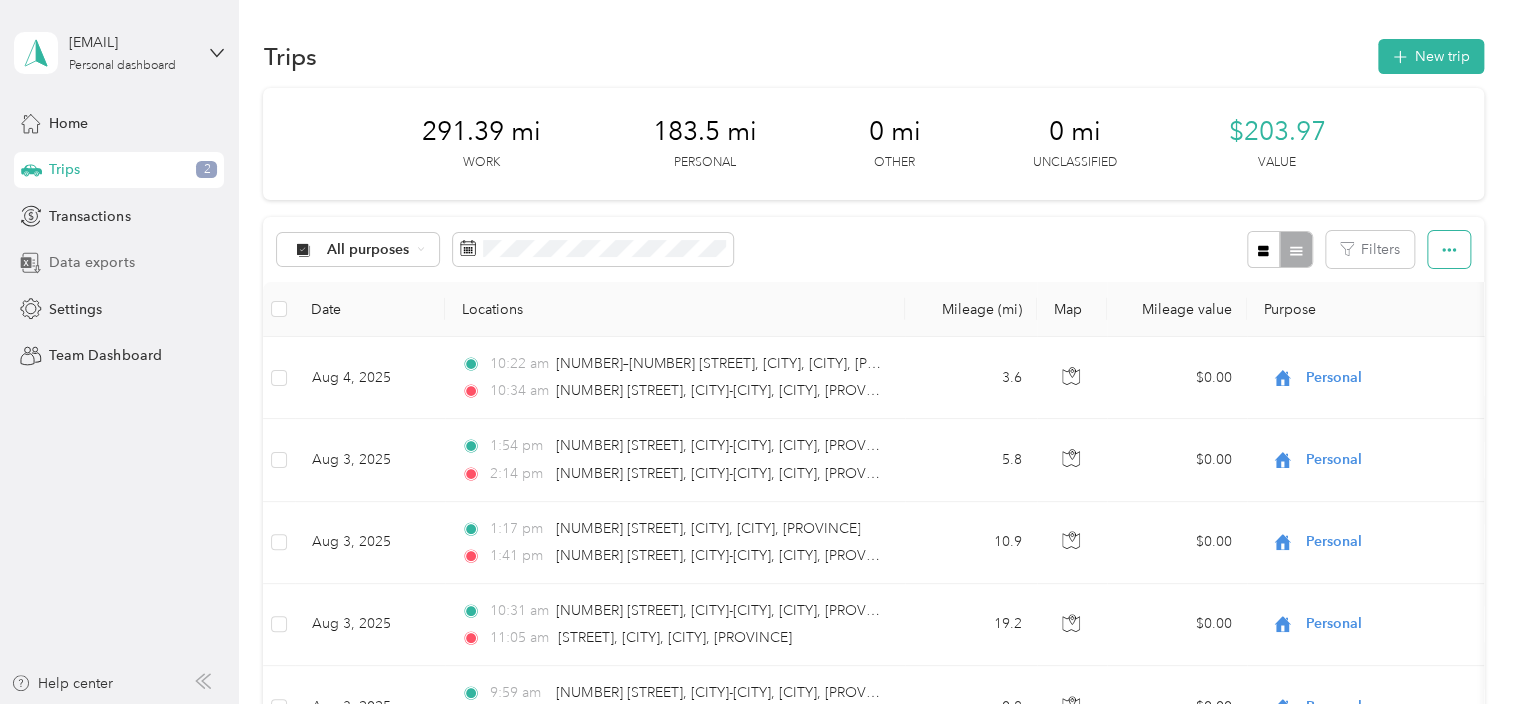 click at bounding box center [1449, 249] 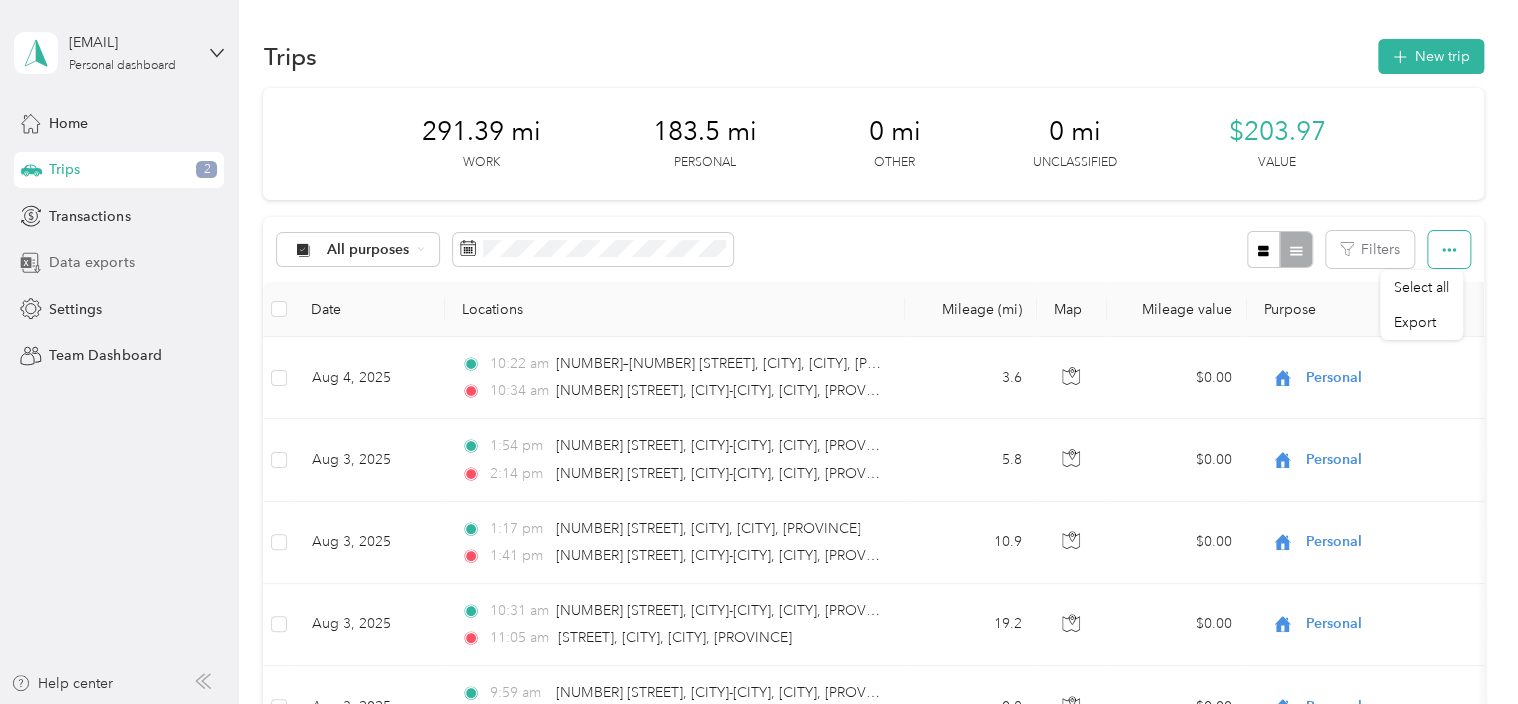 click at bounding box center (1449, 249) 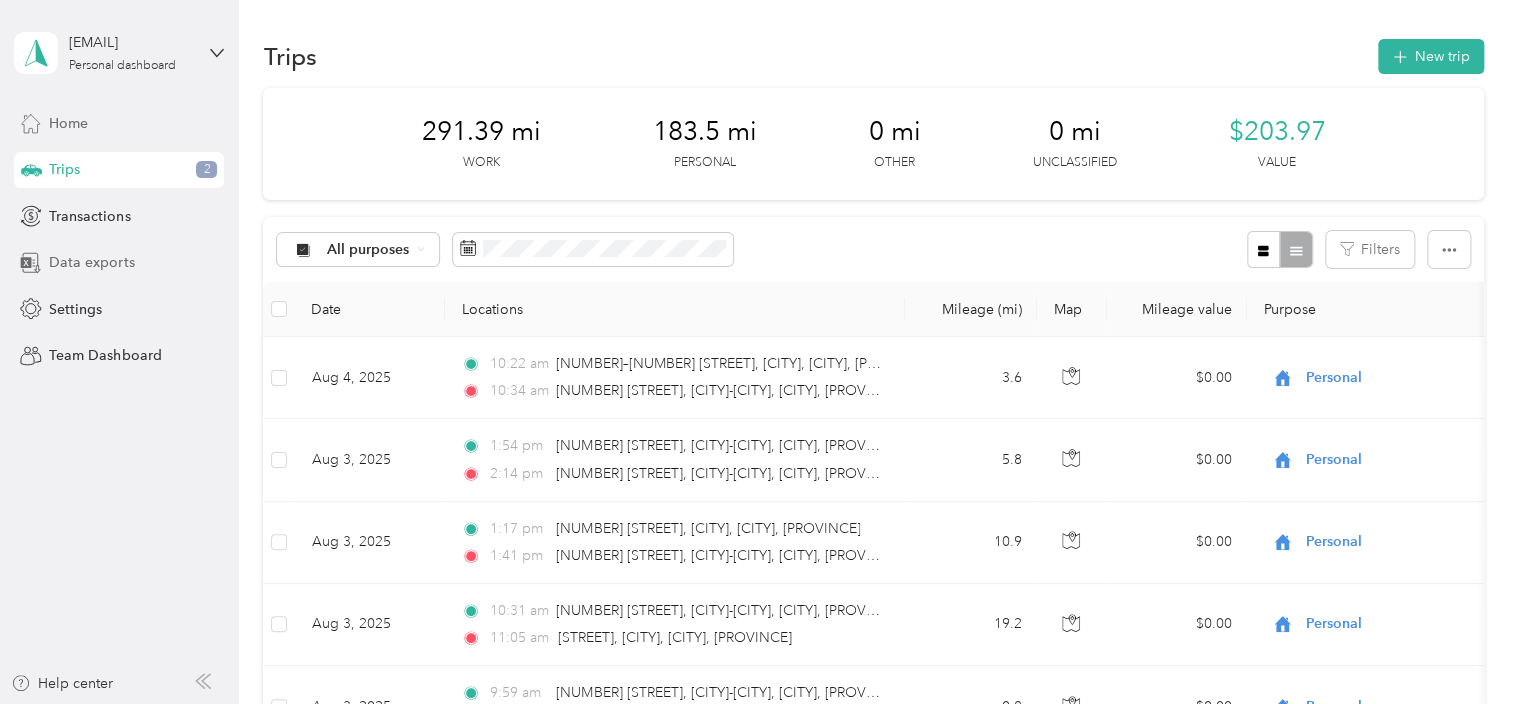 click on "Home" at bounding box center [68, 123] 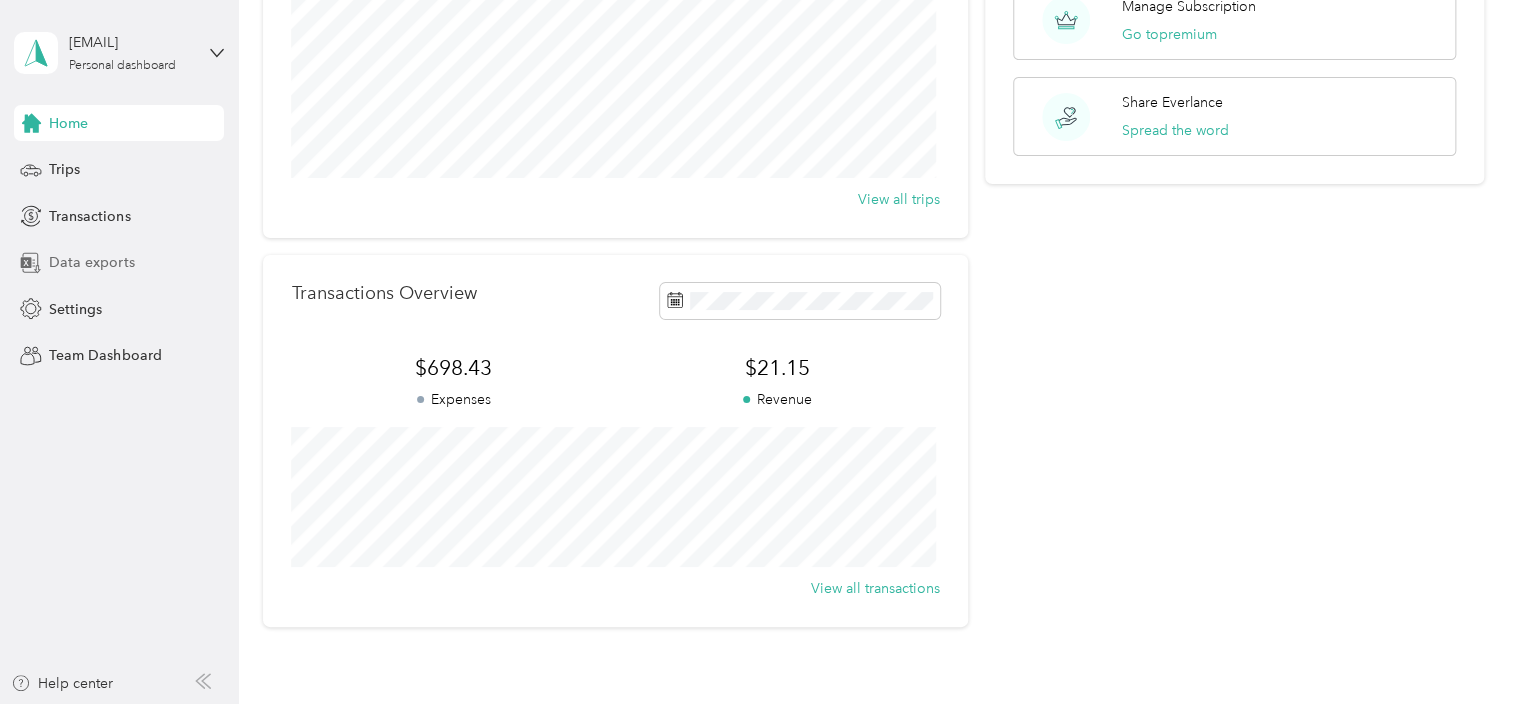 scroll, scrollTop: 392, scrollLeft: 0, axis: vertical 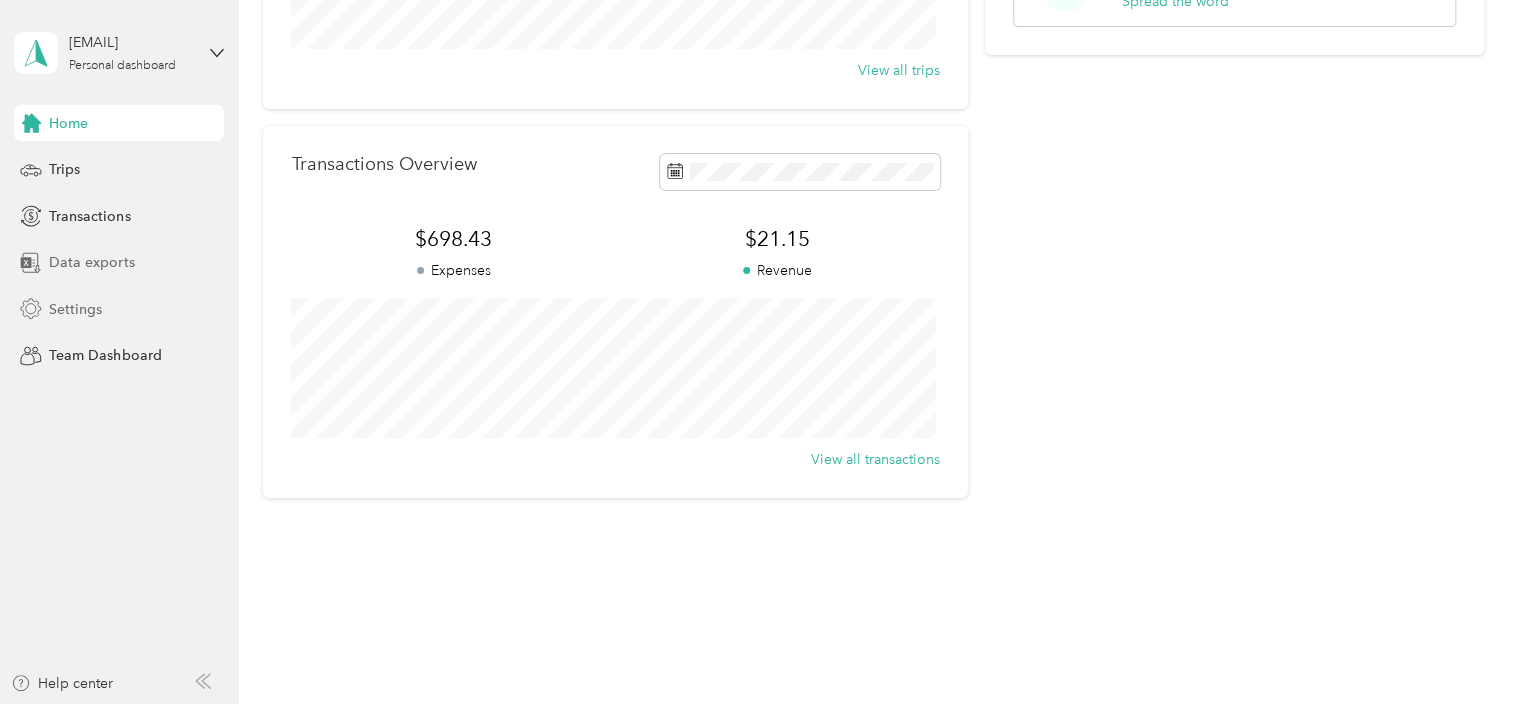 click on "Settings" at bounding box center [75, 309] 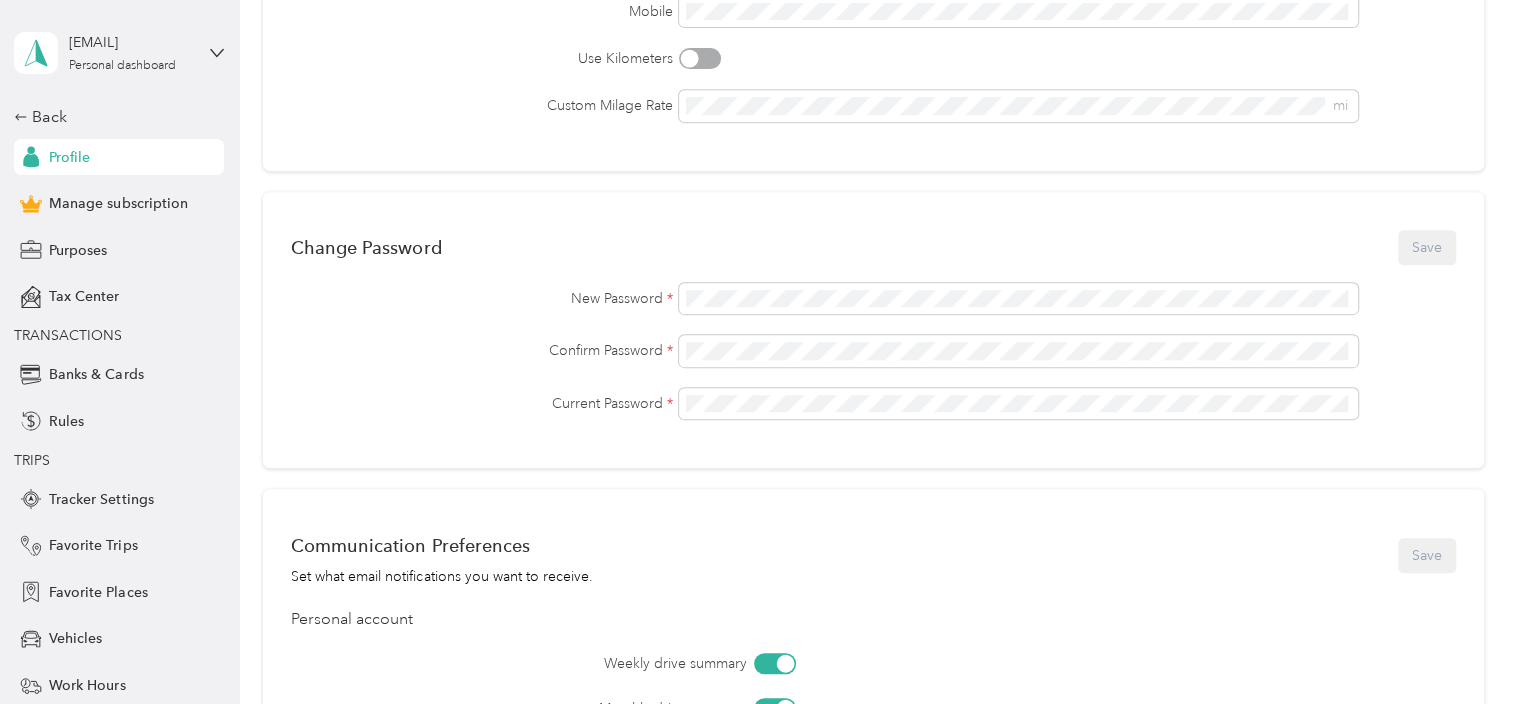 scroll, scrollTop: 700, scrollLeft: 0, axis: vertical 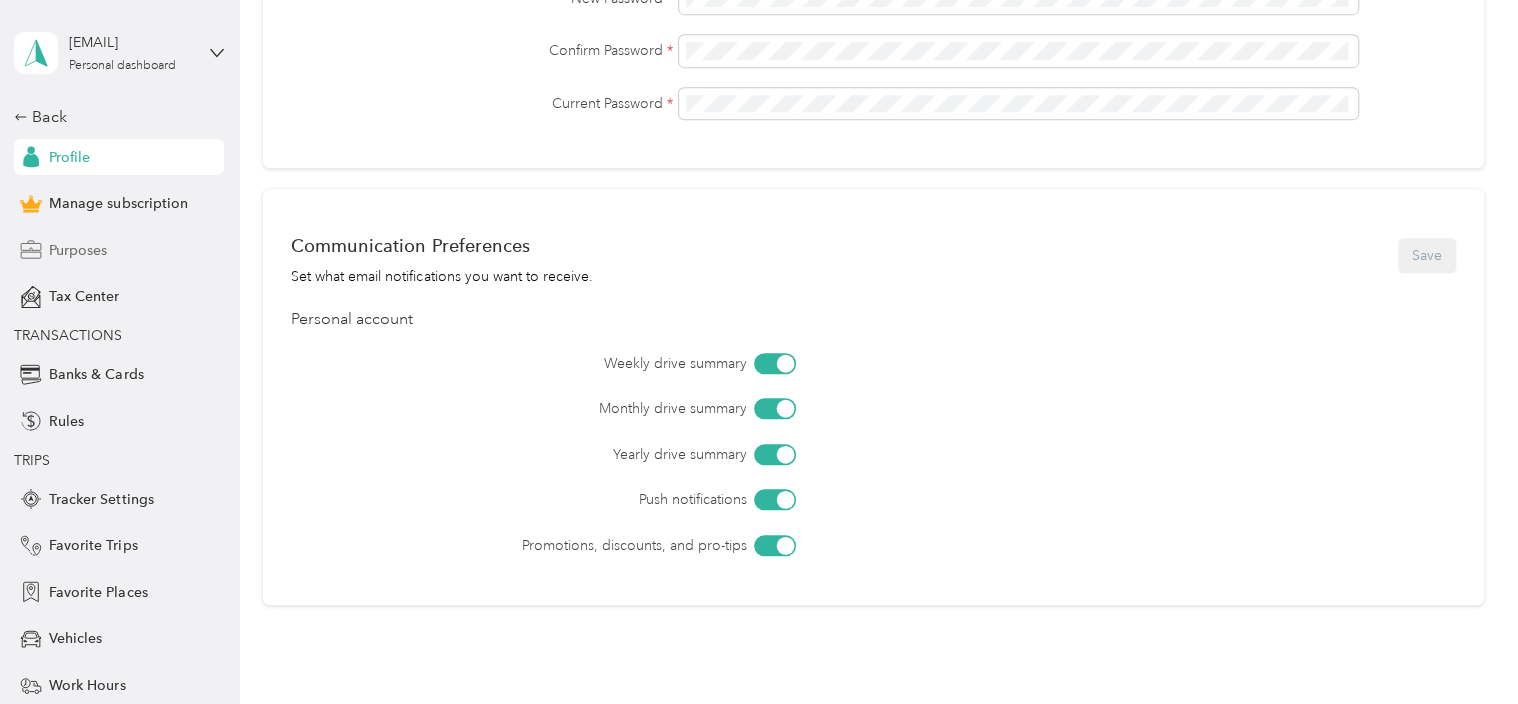 click on "Purposes" at bounding box center (78, 250) 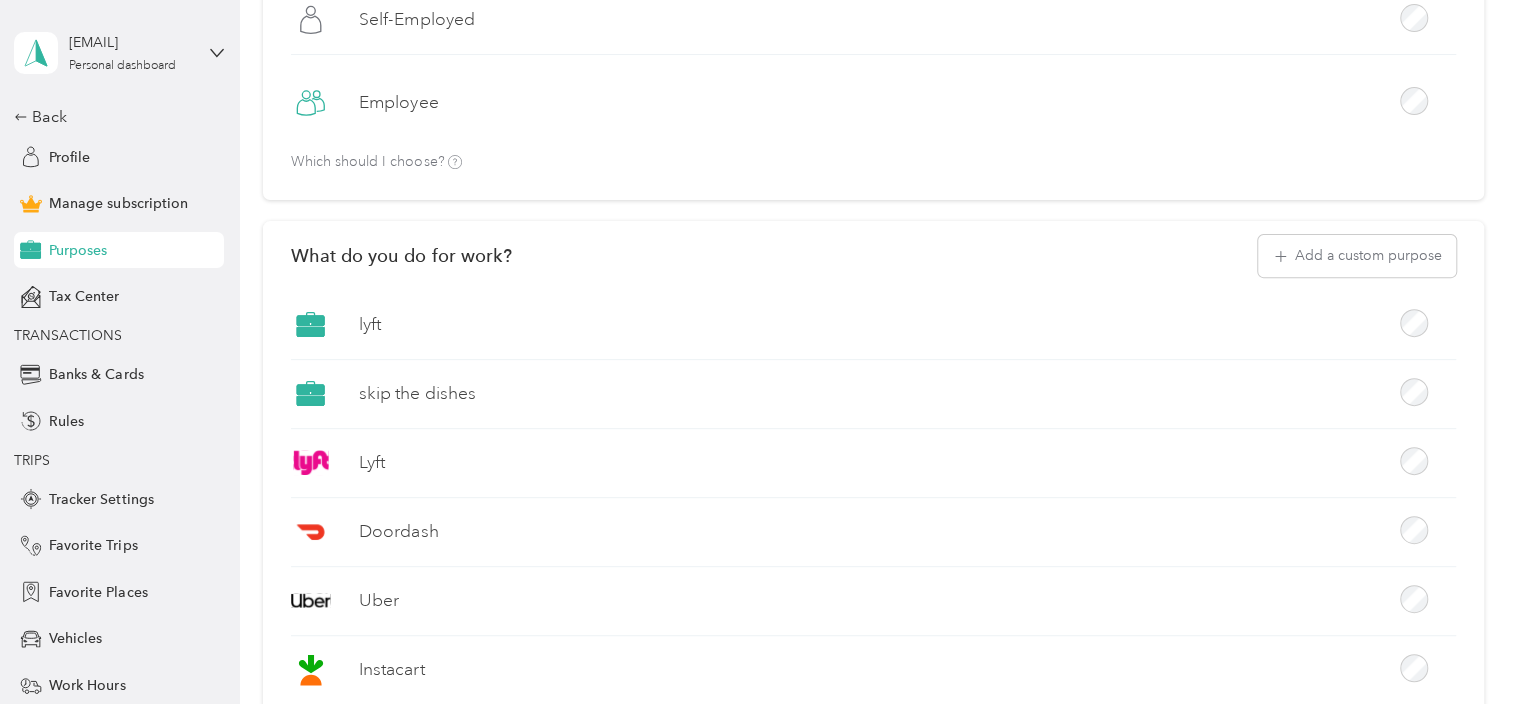 scroll, scrollTop: 0, scrollLeft: 0, axis: both 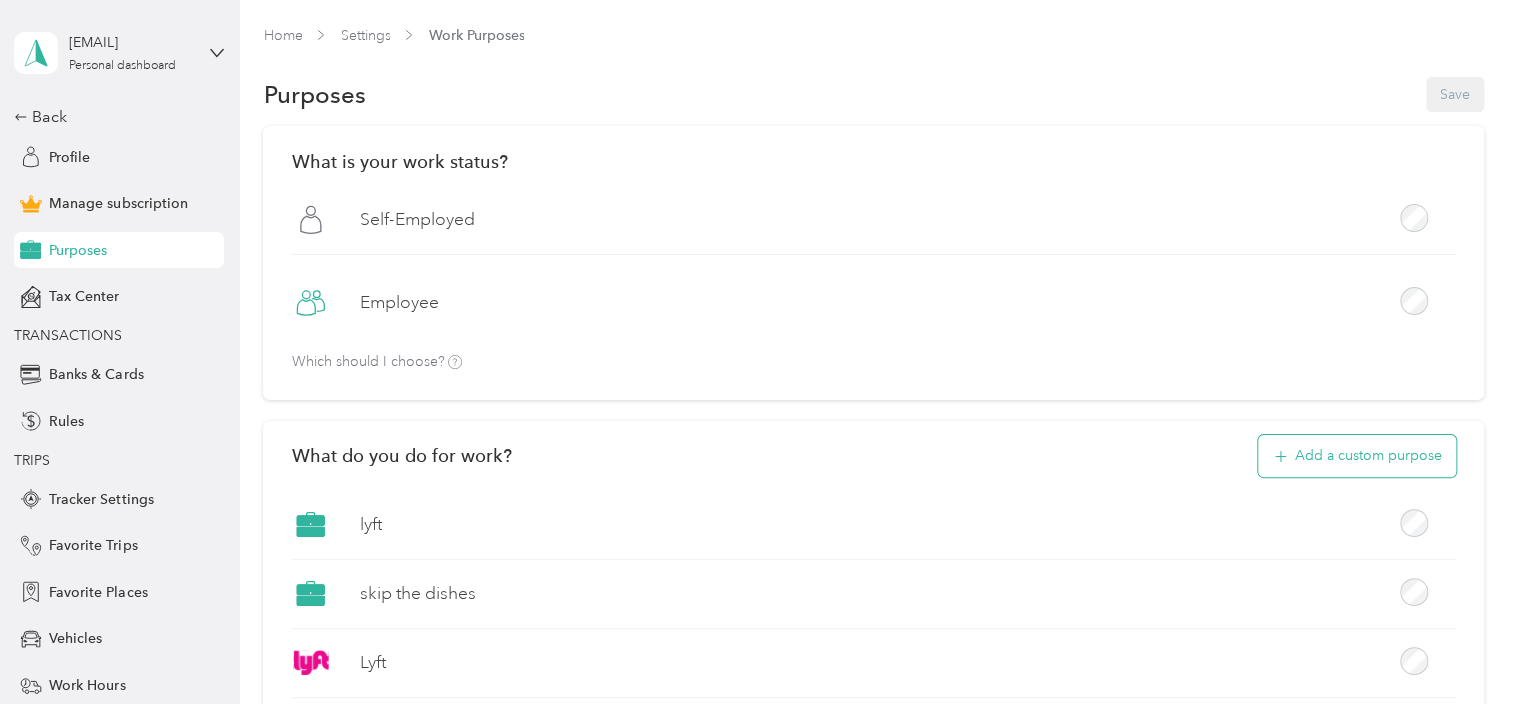click on "Add a custom purpose" at bounding box center [1357, 456] 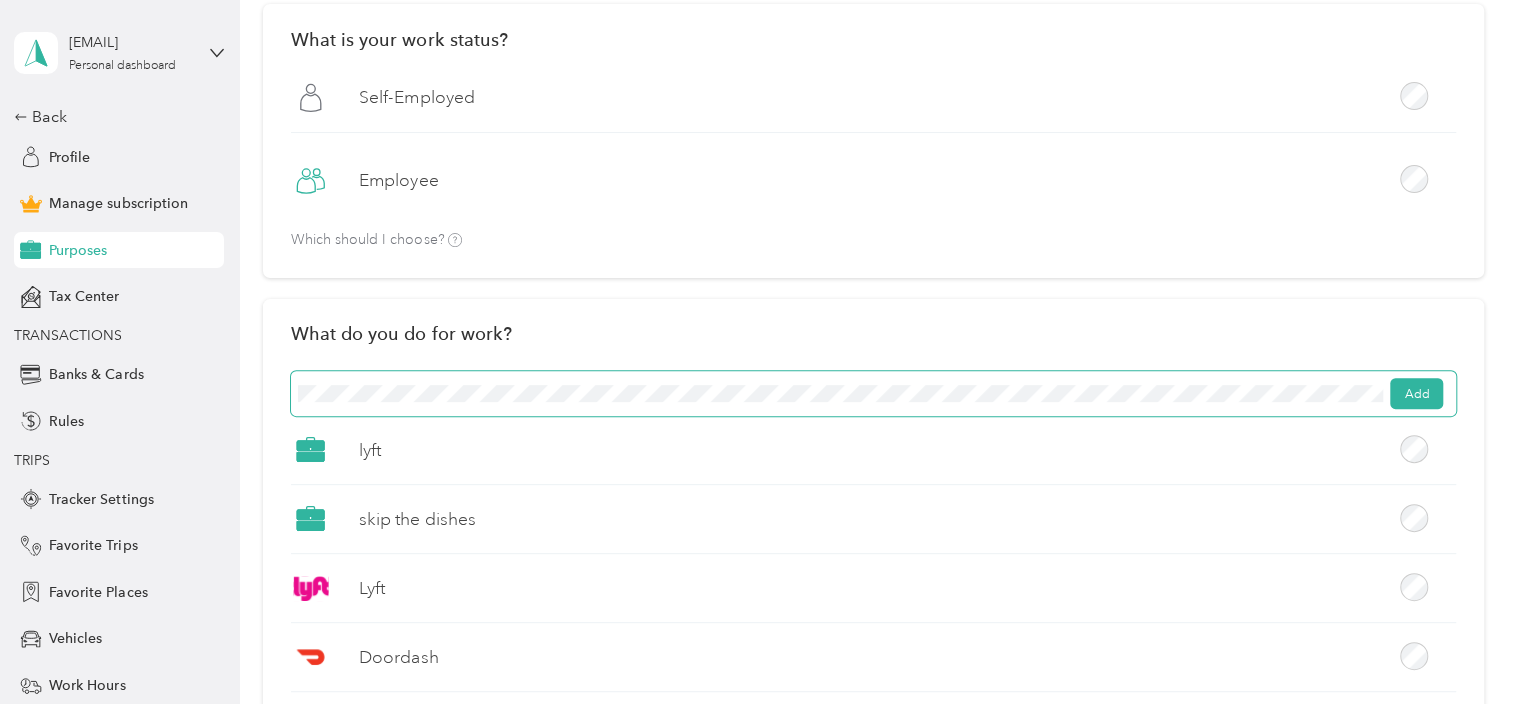 scroll, scrollTop: 300, scrollLeft: 0, axis: vertical 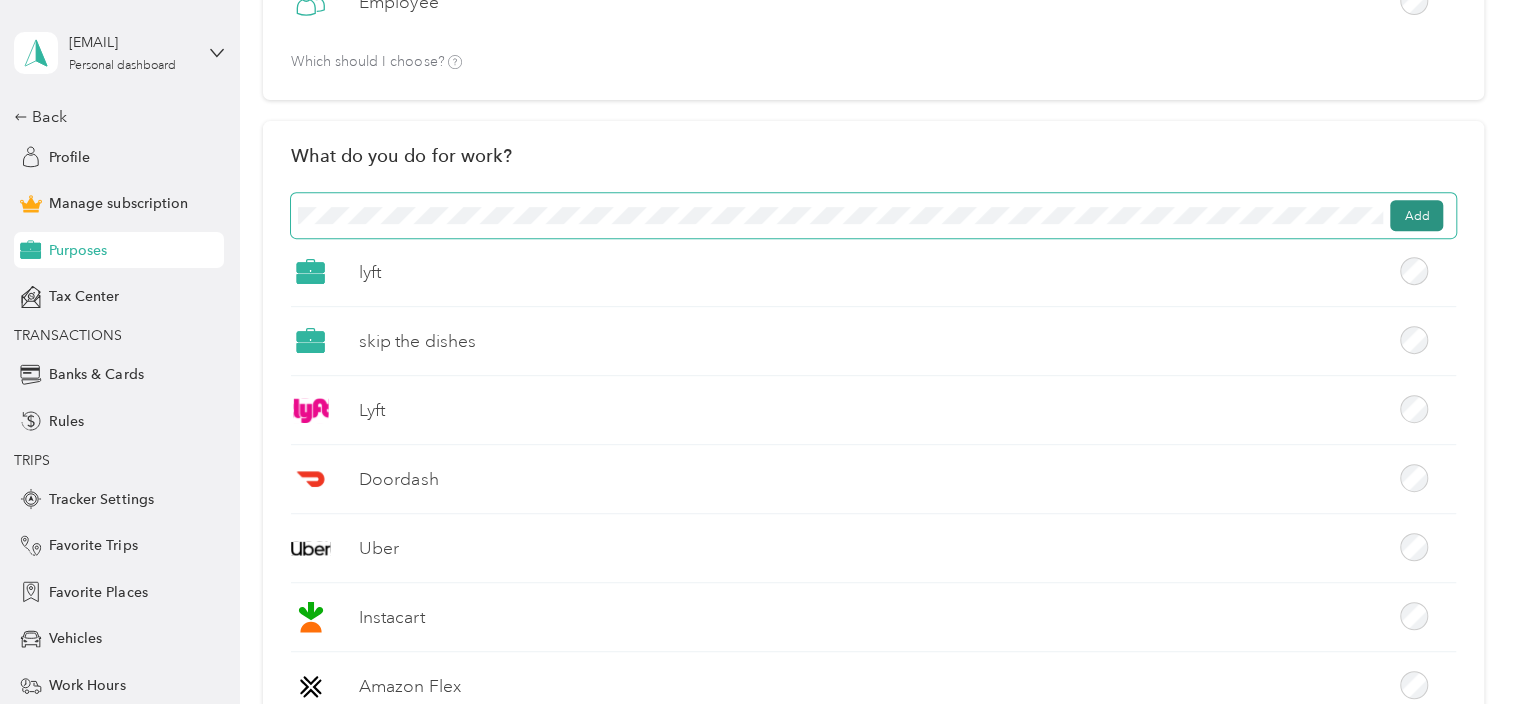 click on "Add" at bounding box center [1416, 216] 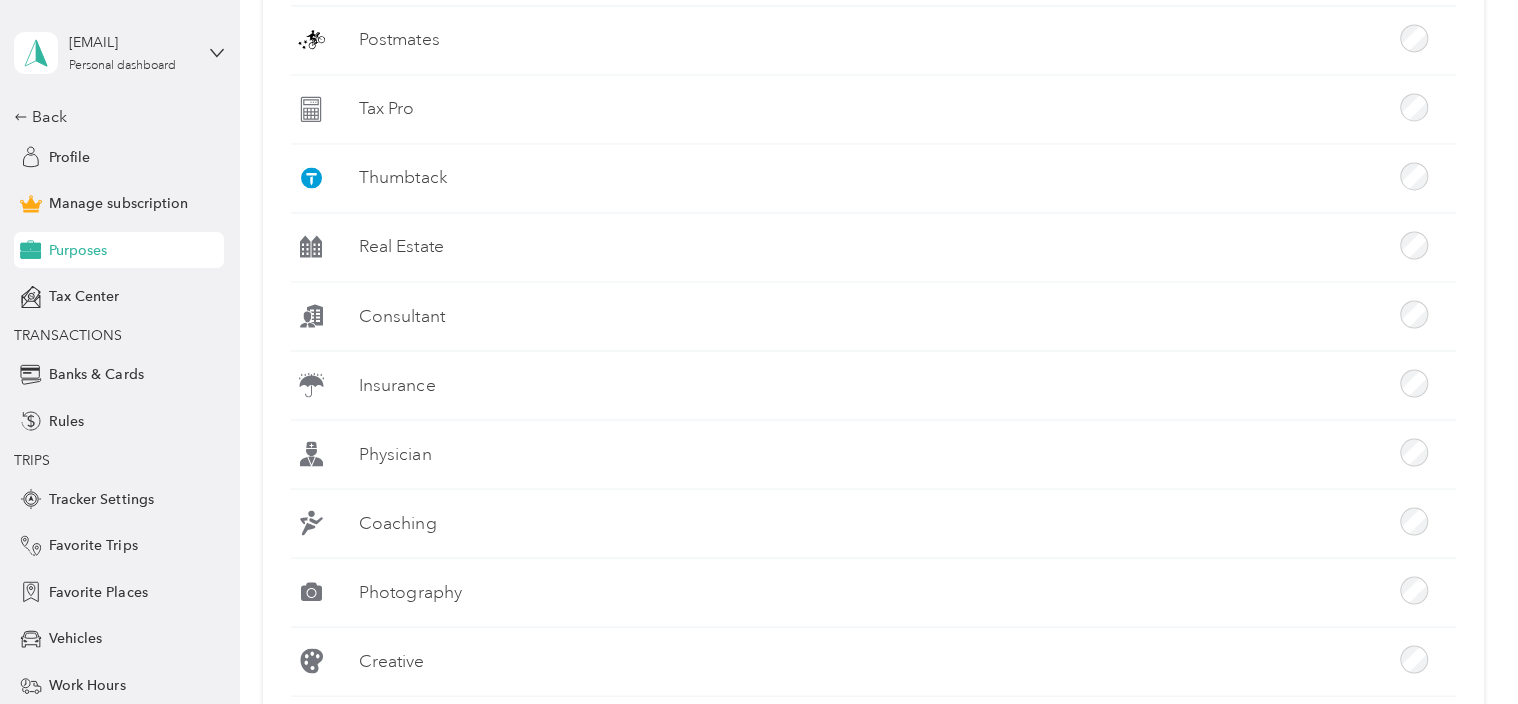 scroll, scrollTop: 1600, scrollLeft: 0, axis: vertical 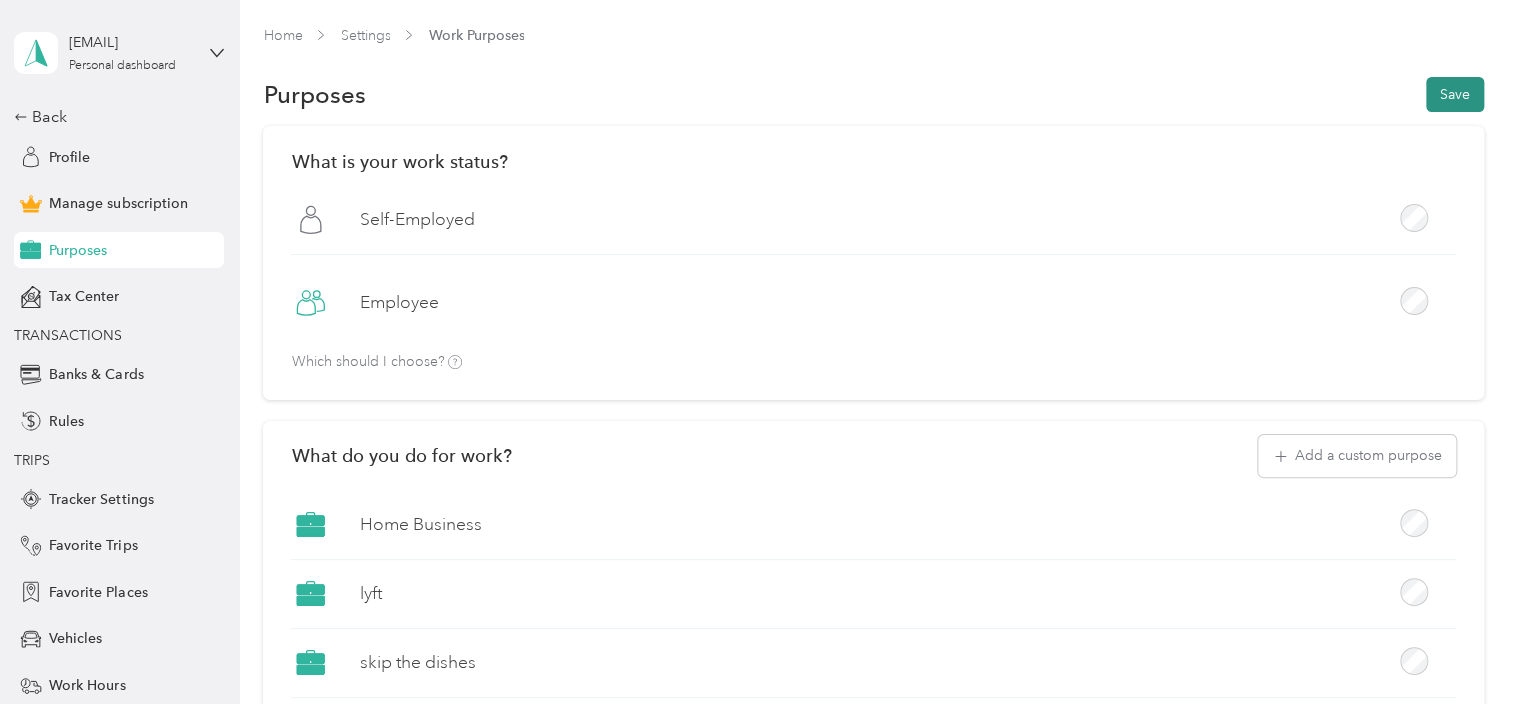 click on "Save" at bounding box center [1455, 94] 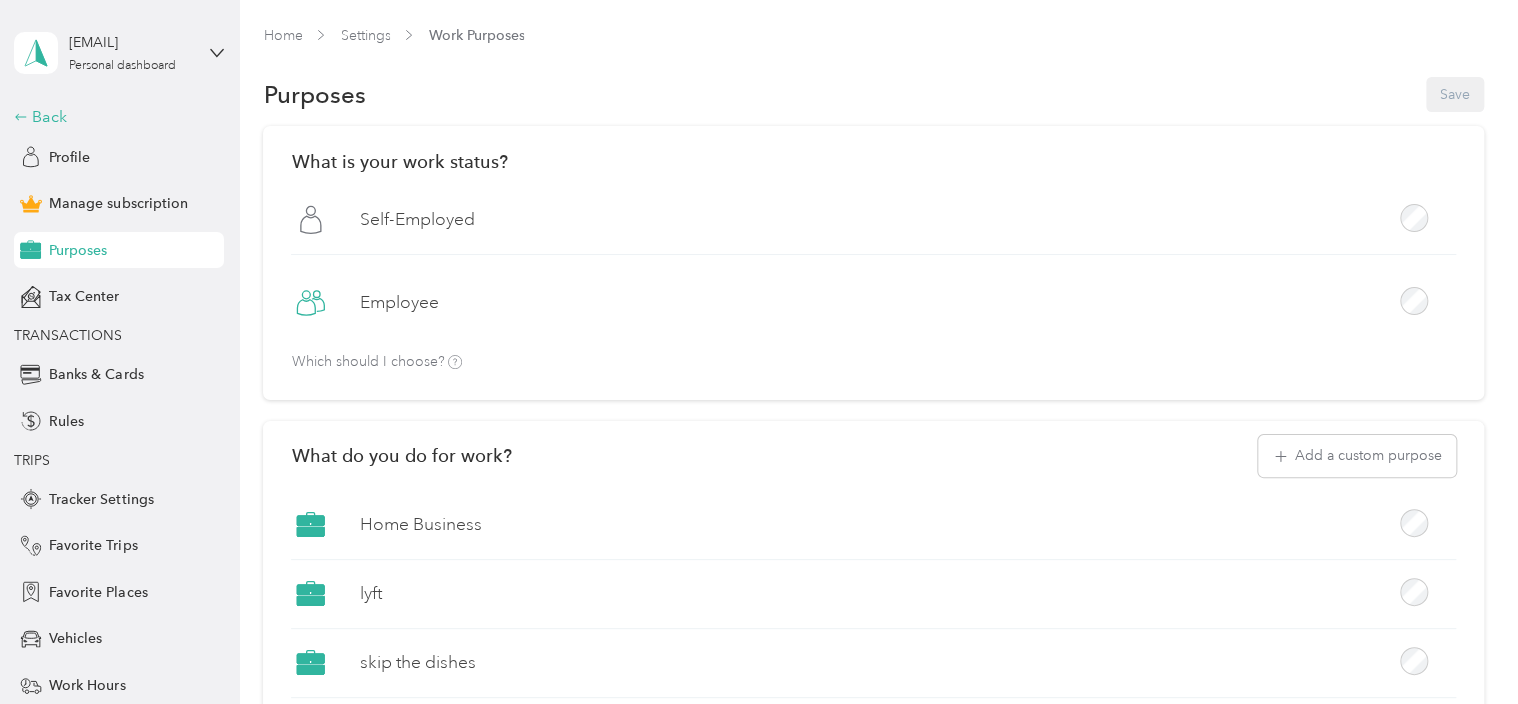 click on "Back" at bounding box center [114, 117] 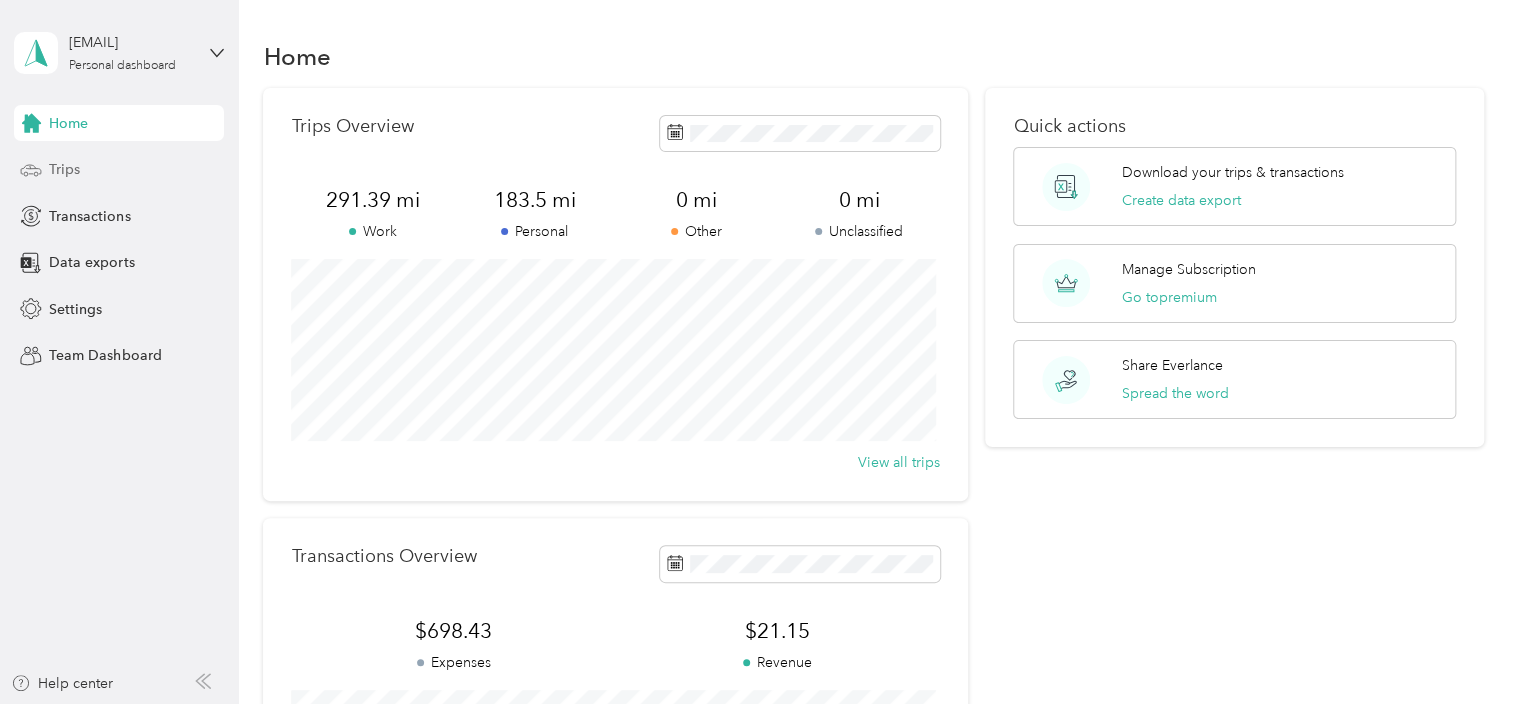 click on "Trips" at bounding box center (119, 170) 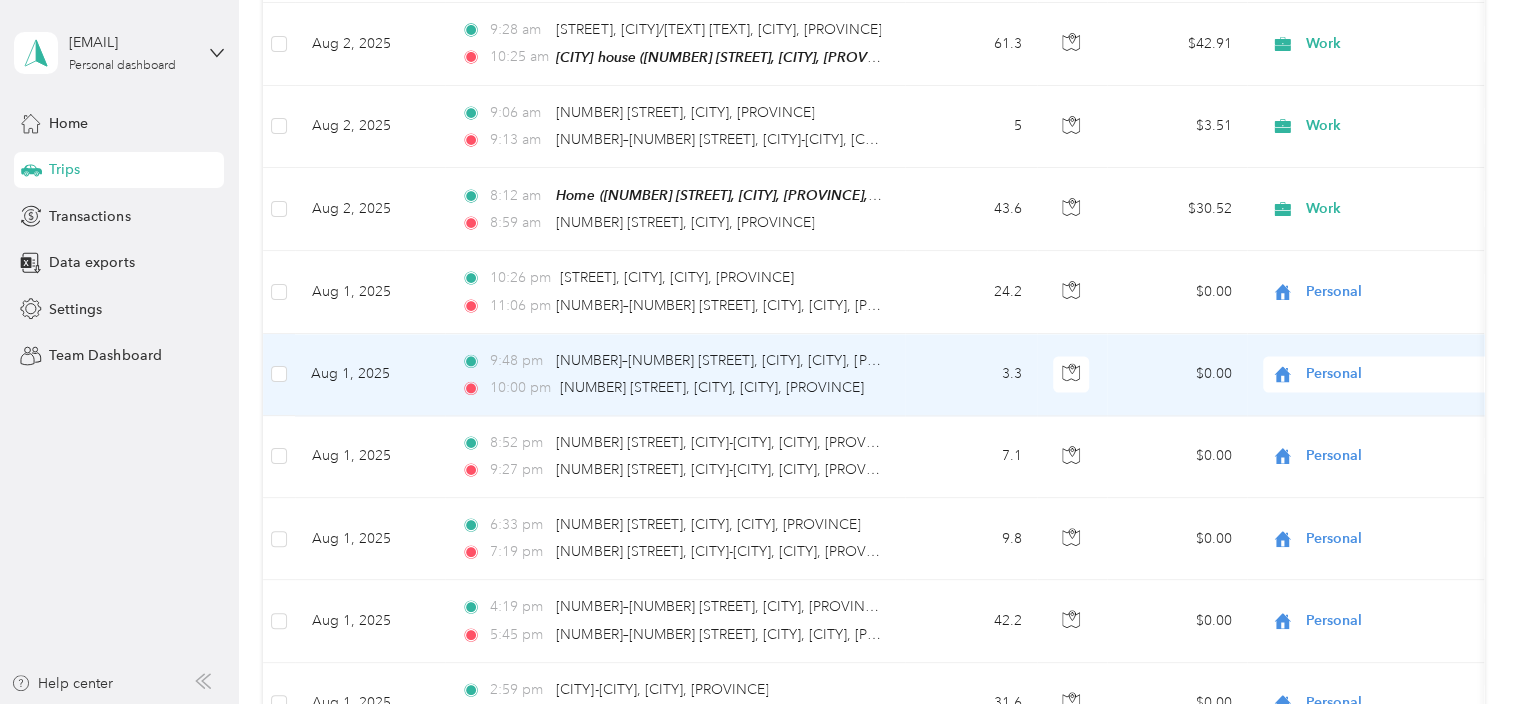 scroll, scrollTop: 1445, scrollLeft: 0, axis: vertical 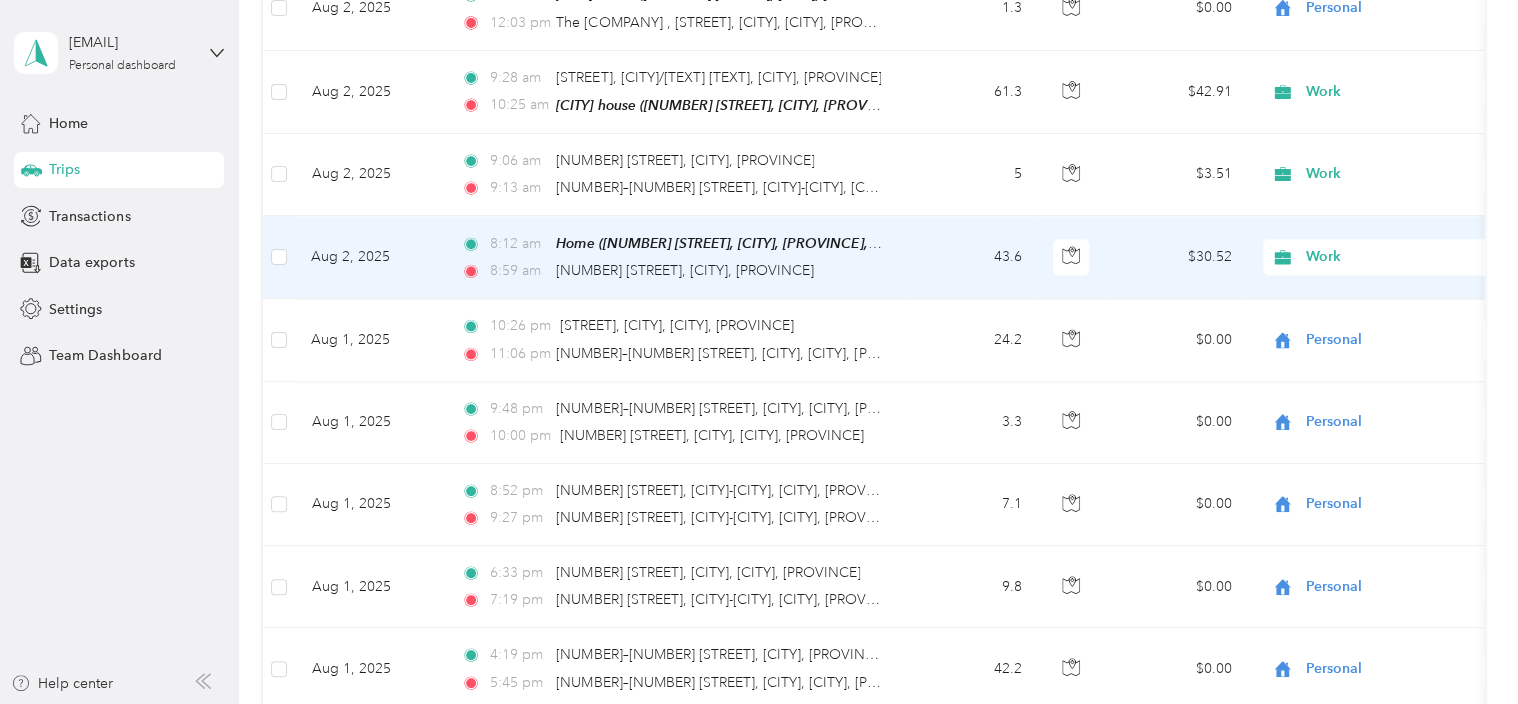 click on "Work" at bounding box center [1397, 257] 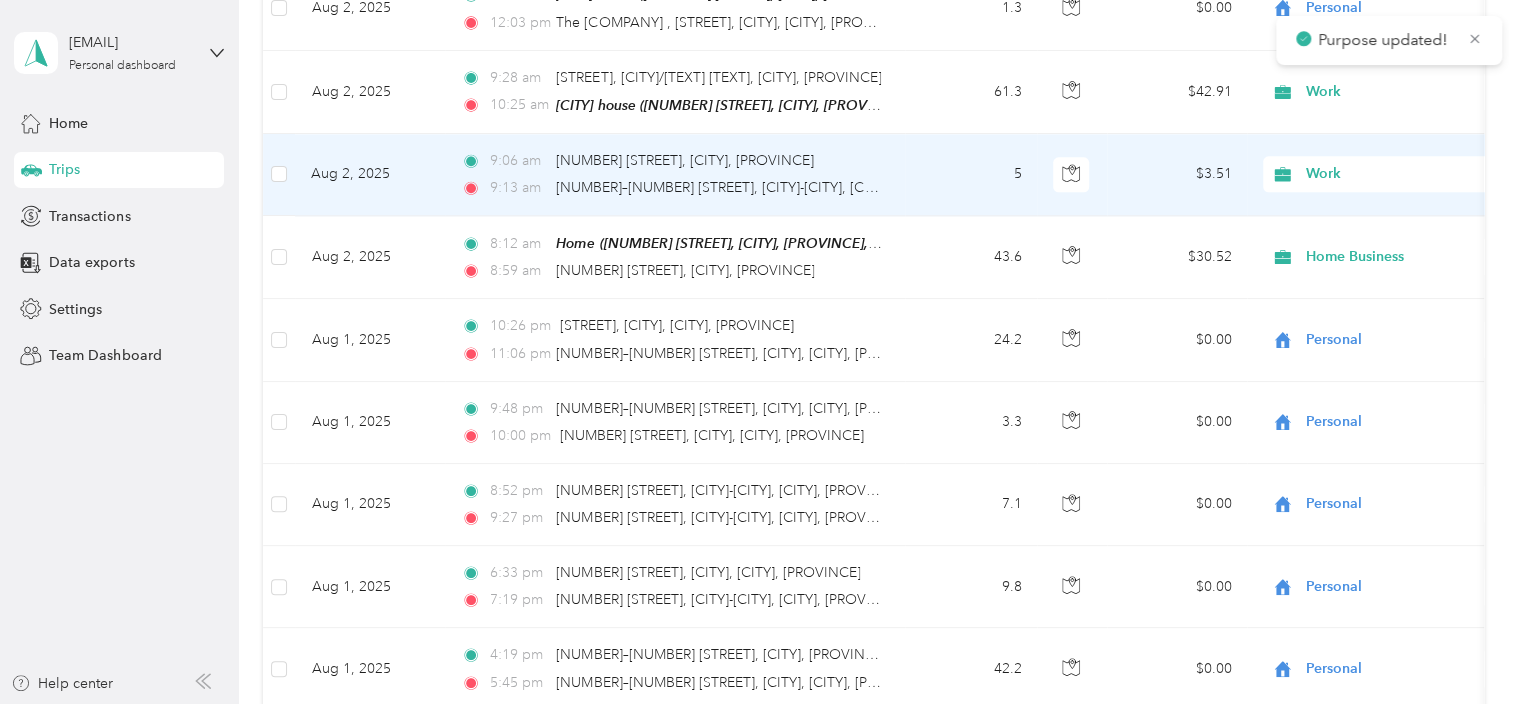 click on "Work" at bounding box center (1397, 174) 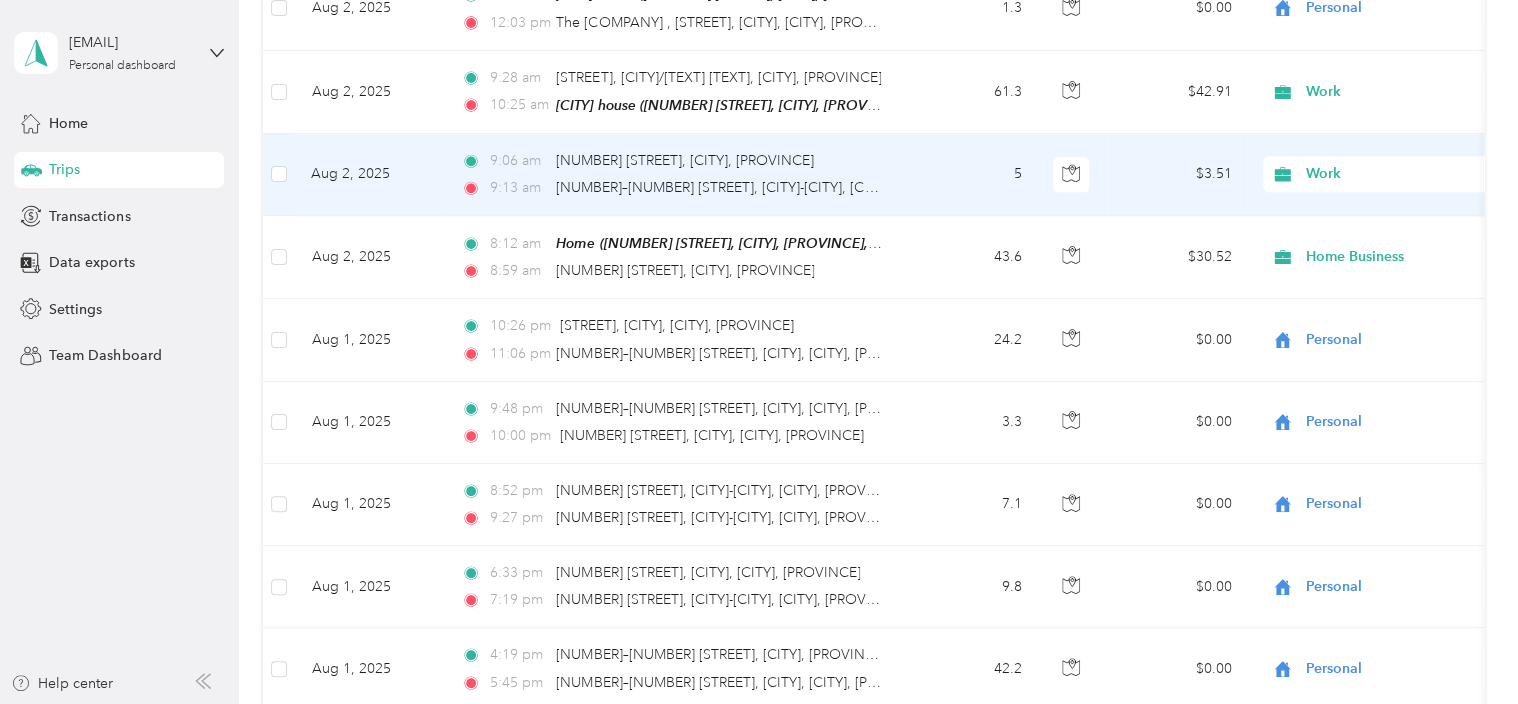 click on "Home Business" at bounding box center (1405, 265) 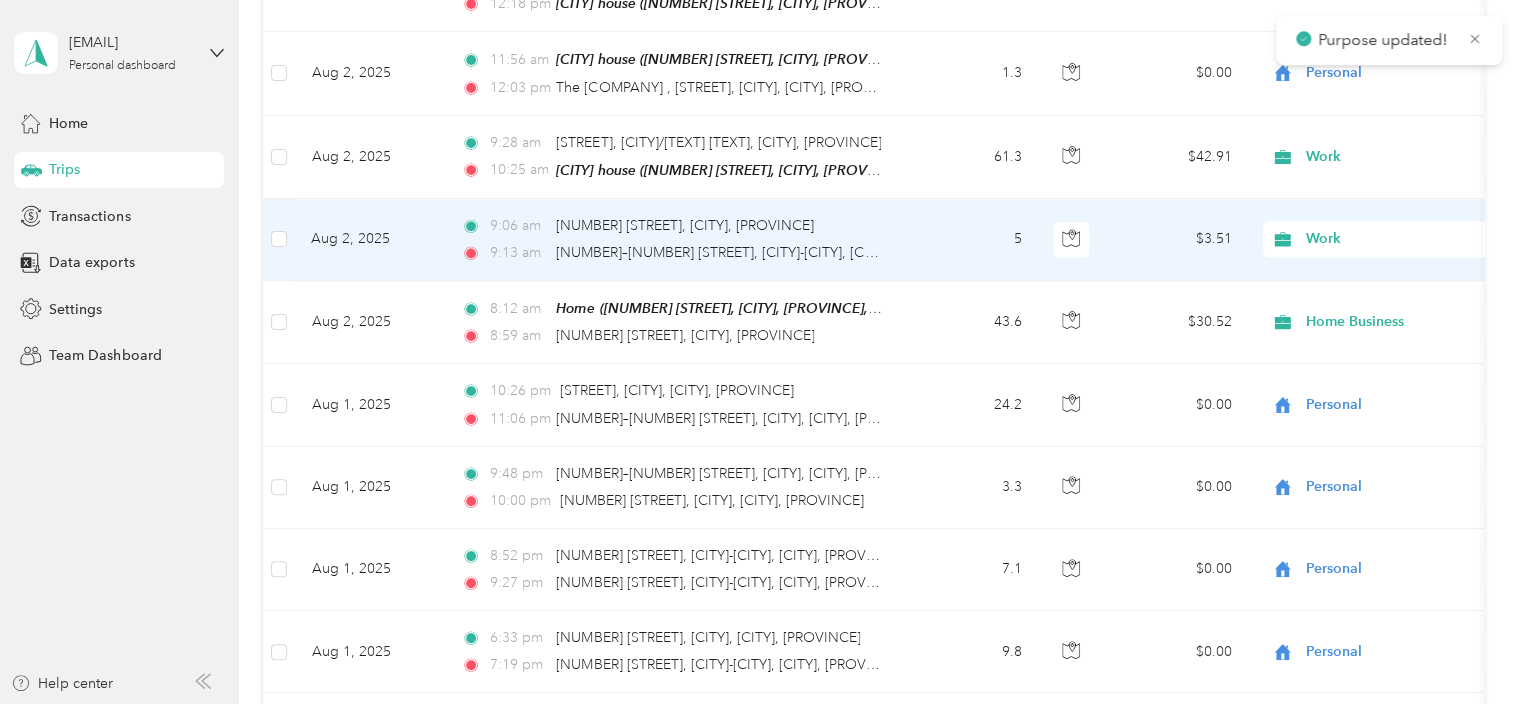 scroll, scrollTop: 1345, scrollLeft: 0, axis: vertical 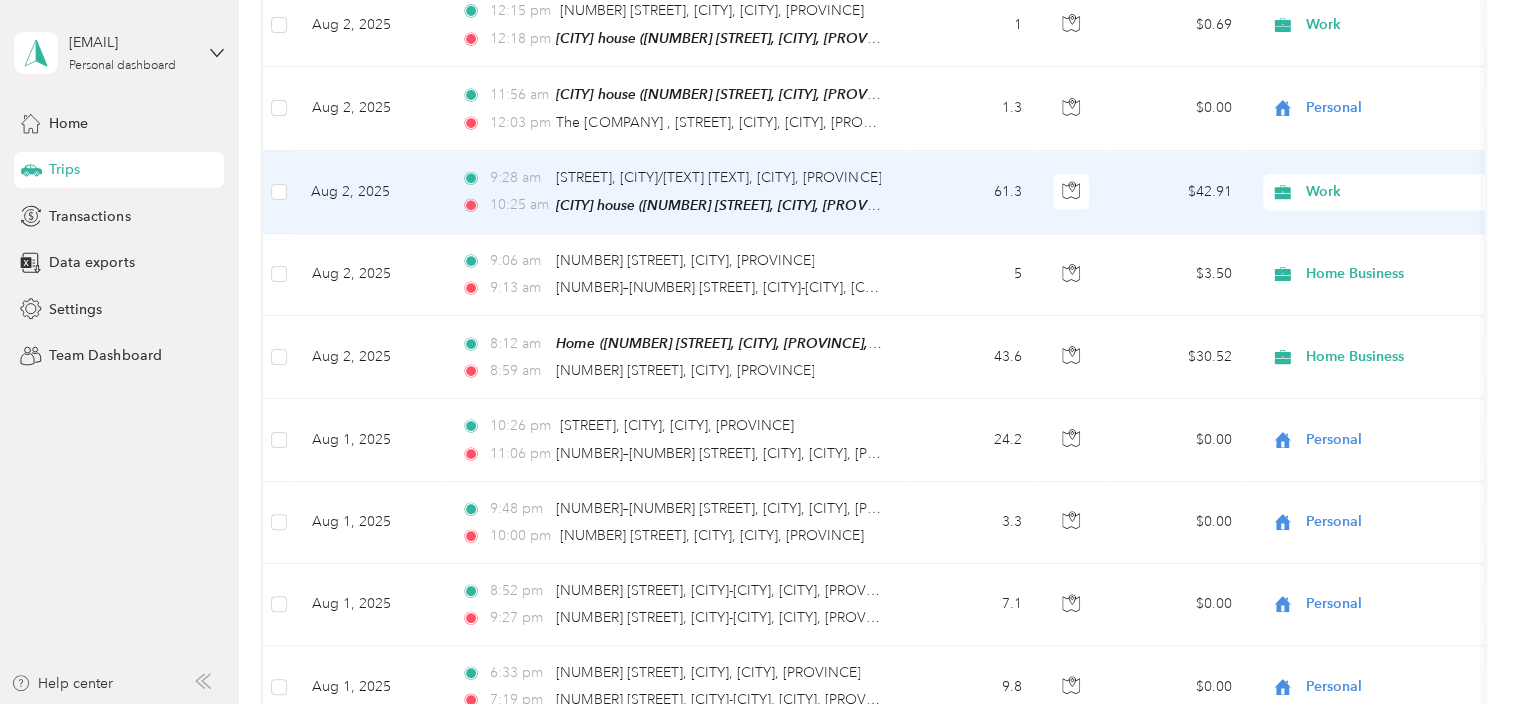 click on "Work" at bounding box center [1397, 192] 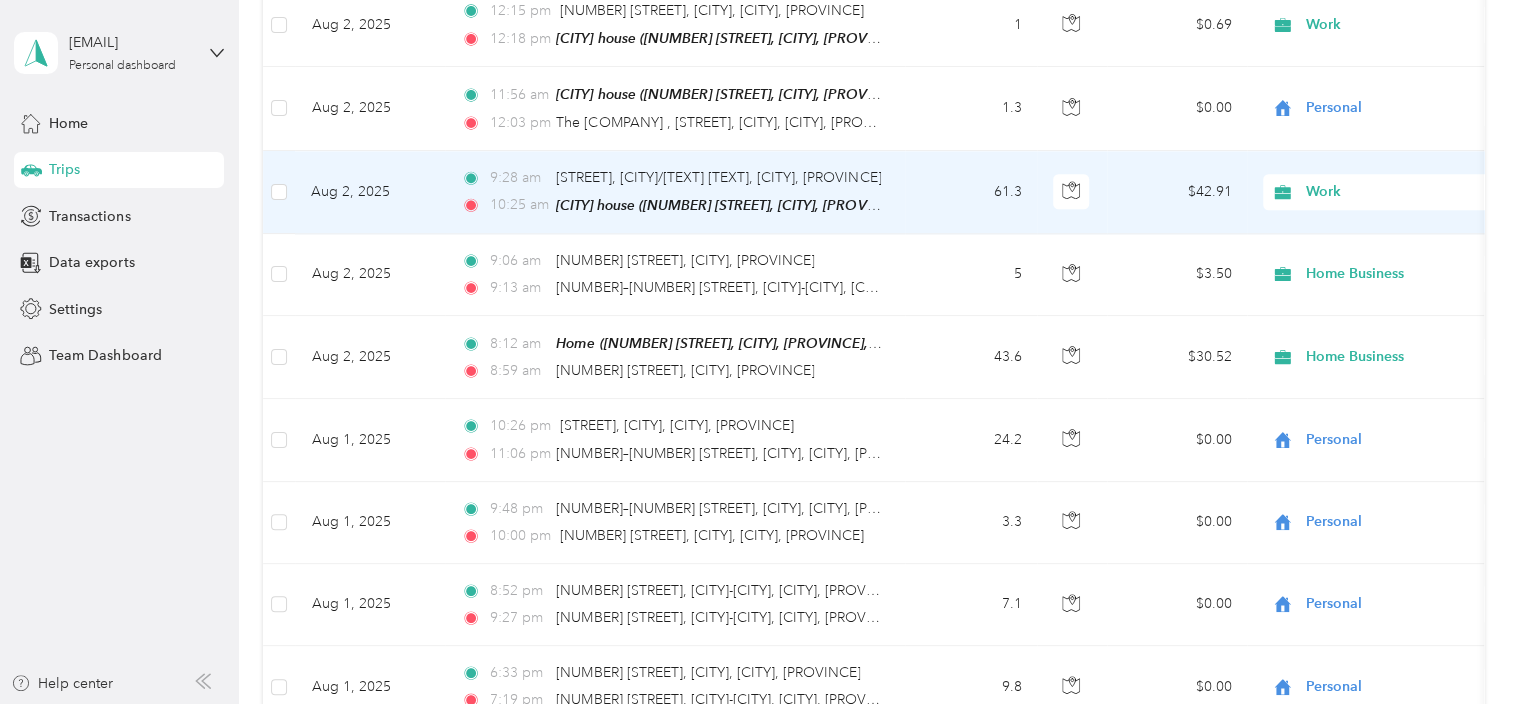 click on "Home Business" at bounding box center [1405, 287] 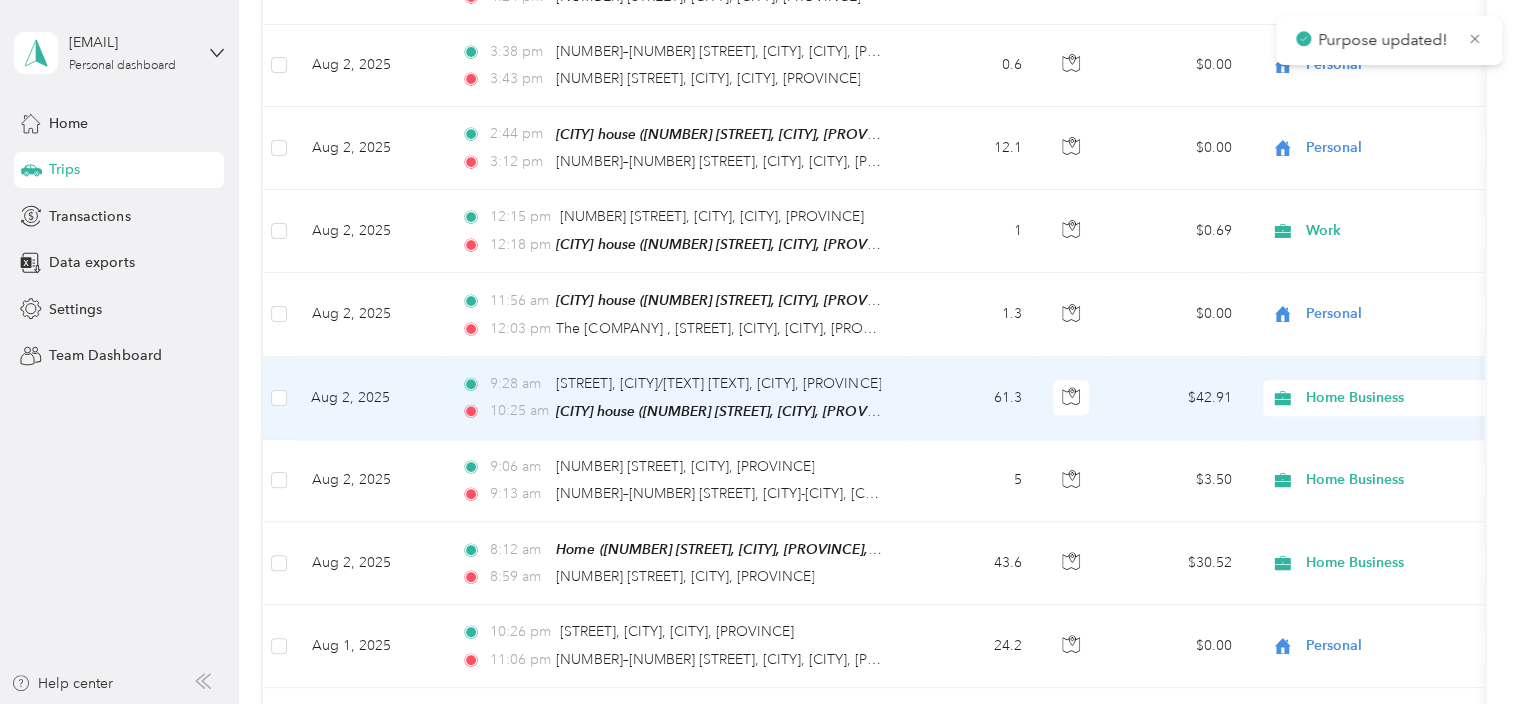 scroll, scrollTop: 1045, scrollLeft: 0, axis: vertical 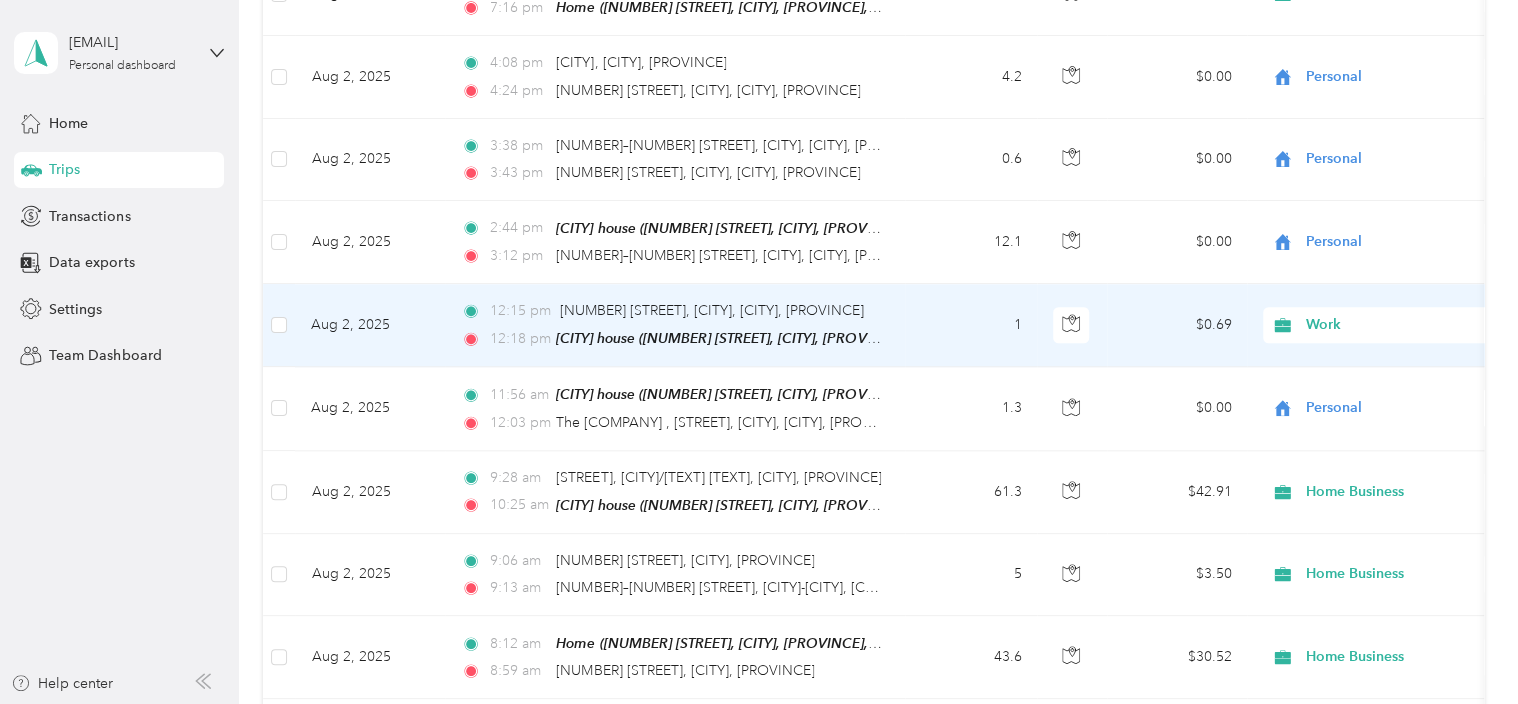 click on "Work" at bounding box center [1397, 325] 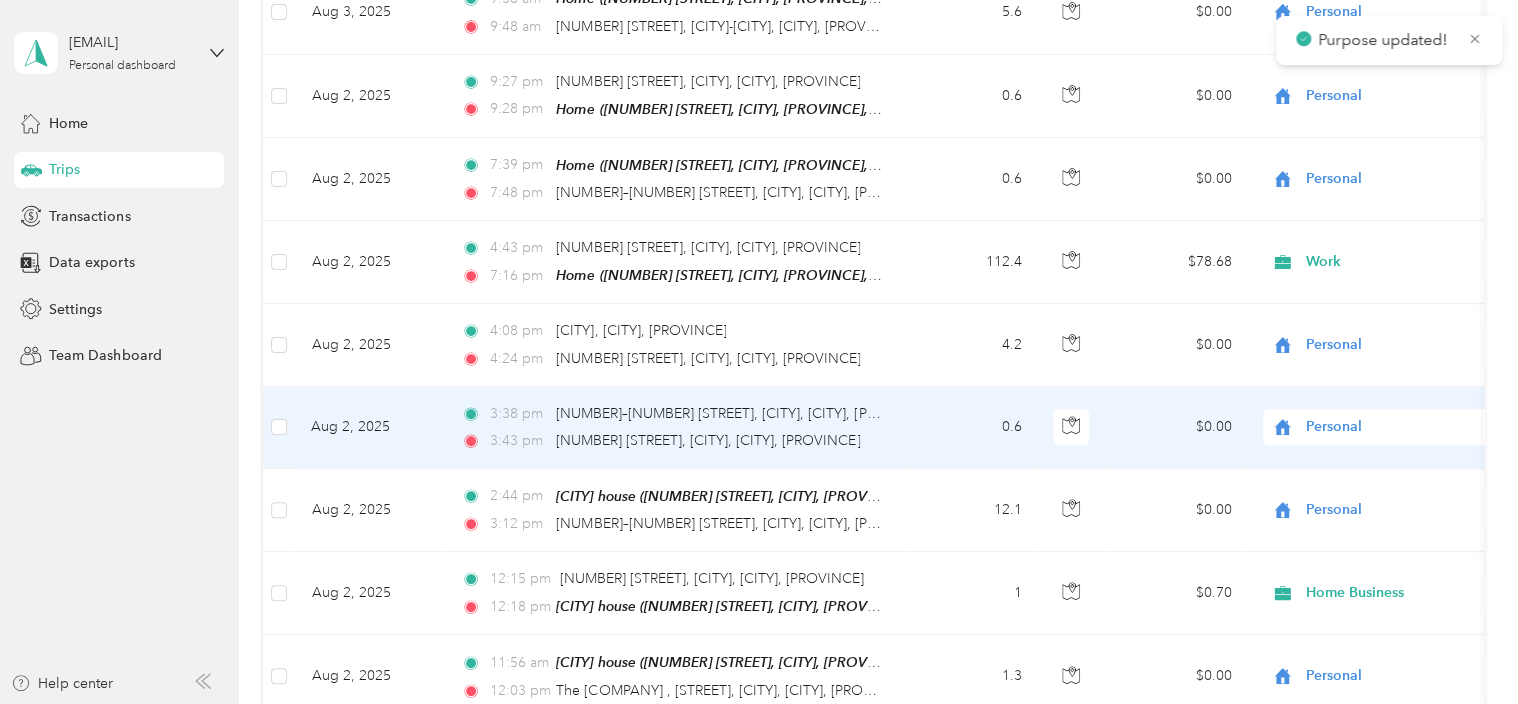 scroll, scrollTop: 645, scrollLeft: 0, axis: vertical 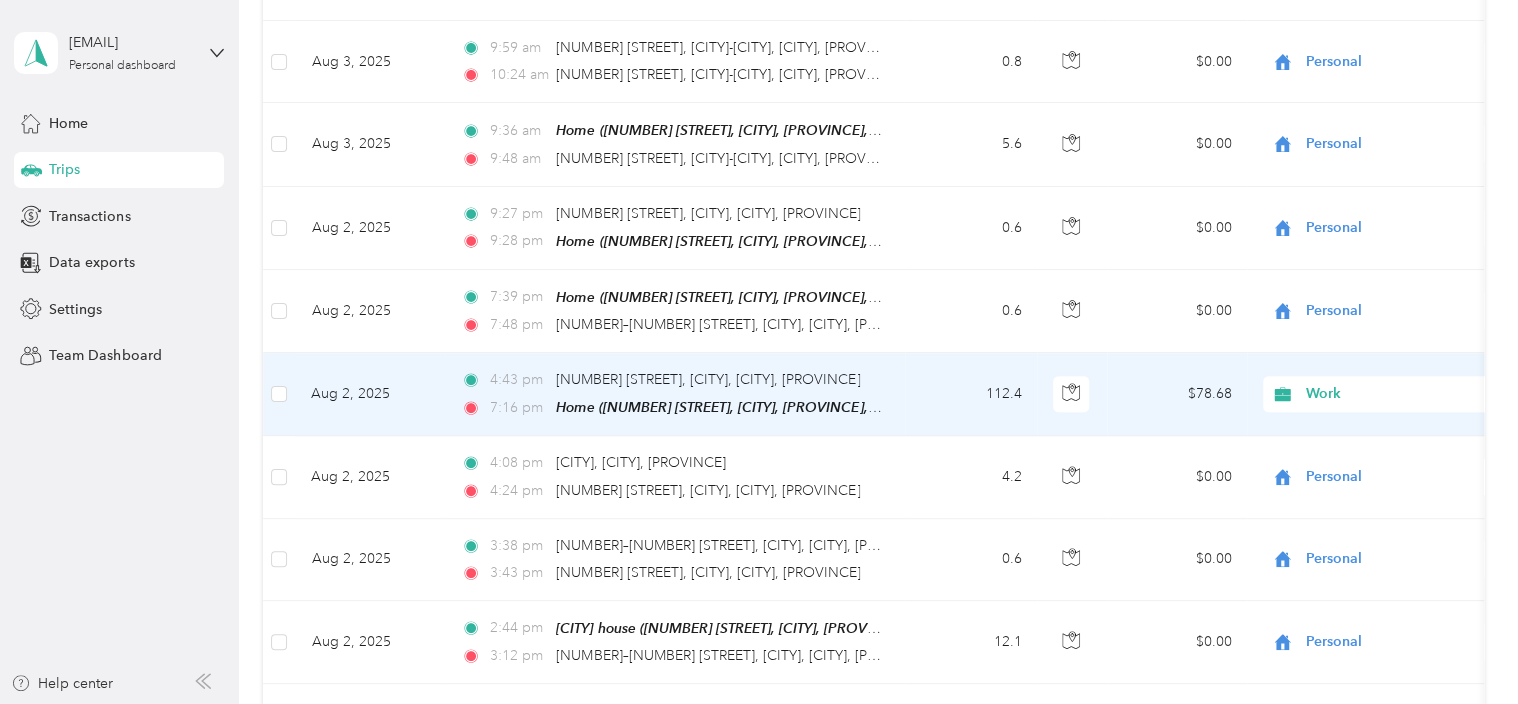 click on "Work" at bounding box center (1397, 394) 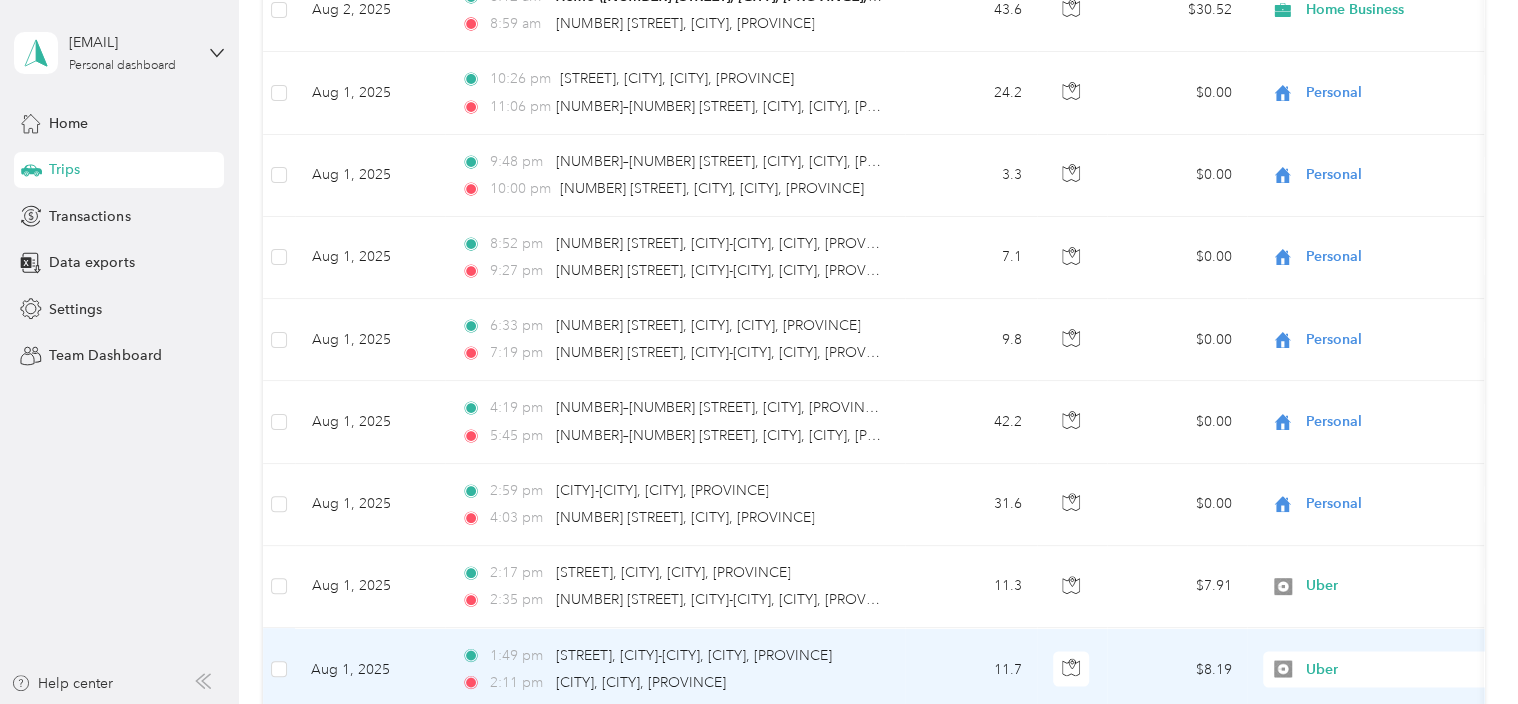 scroll, scrollTop: 1945, scrollLeft: 0, axis: vertical 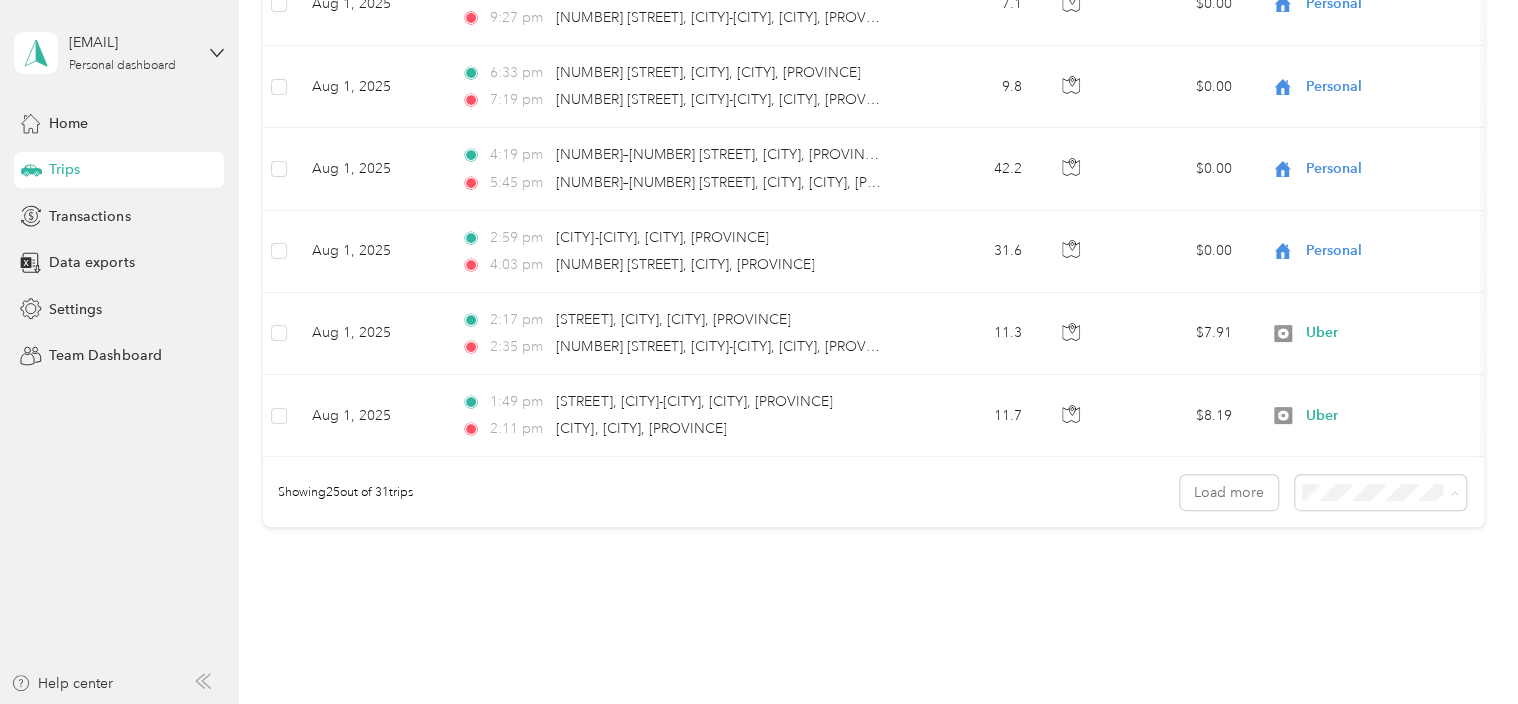click on "100 per load" at bounding box center [1345, 599] 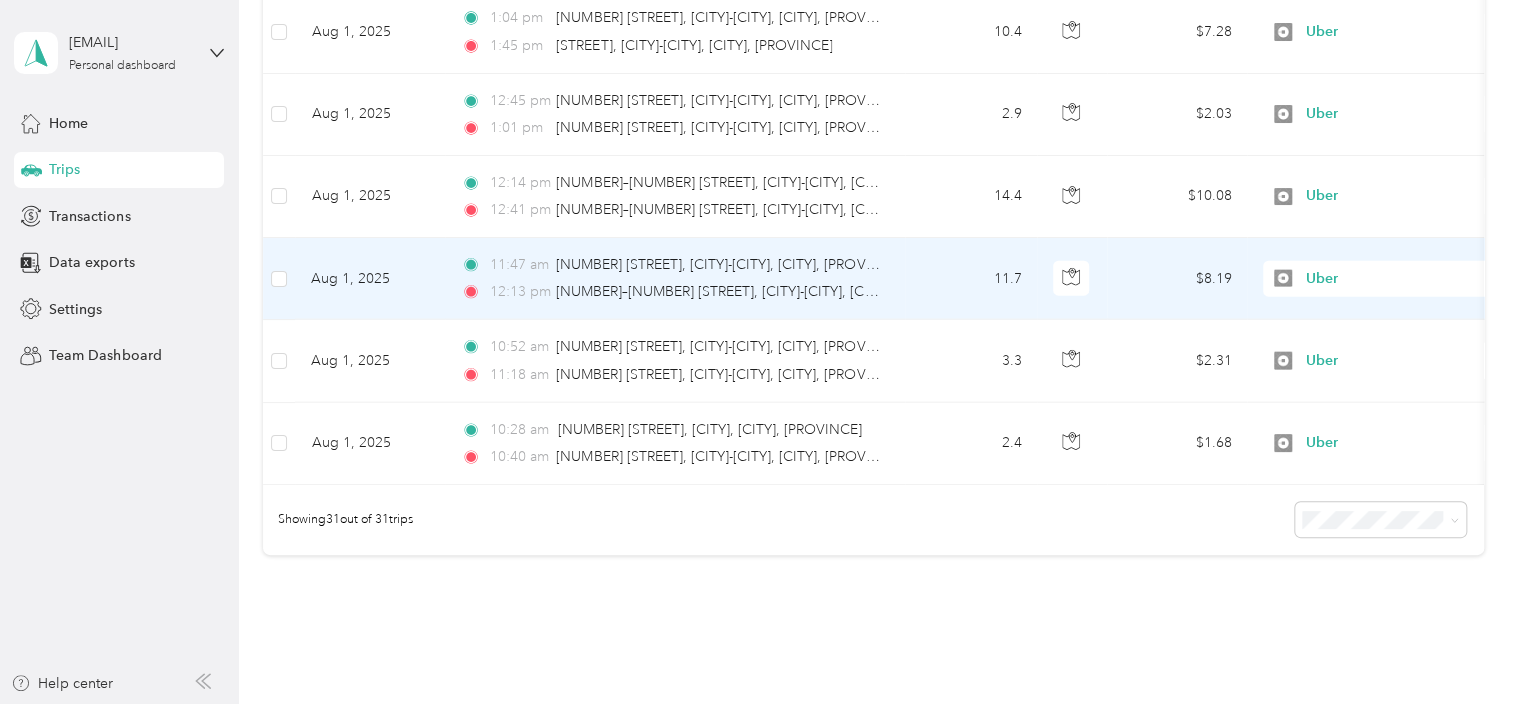 scroll, scrollTop: 2445, scrollLeft: 0, axis: vertical 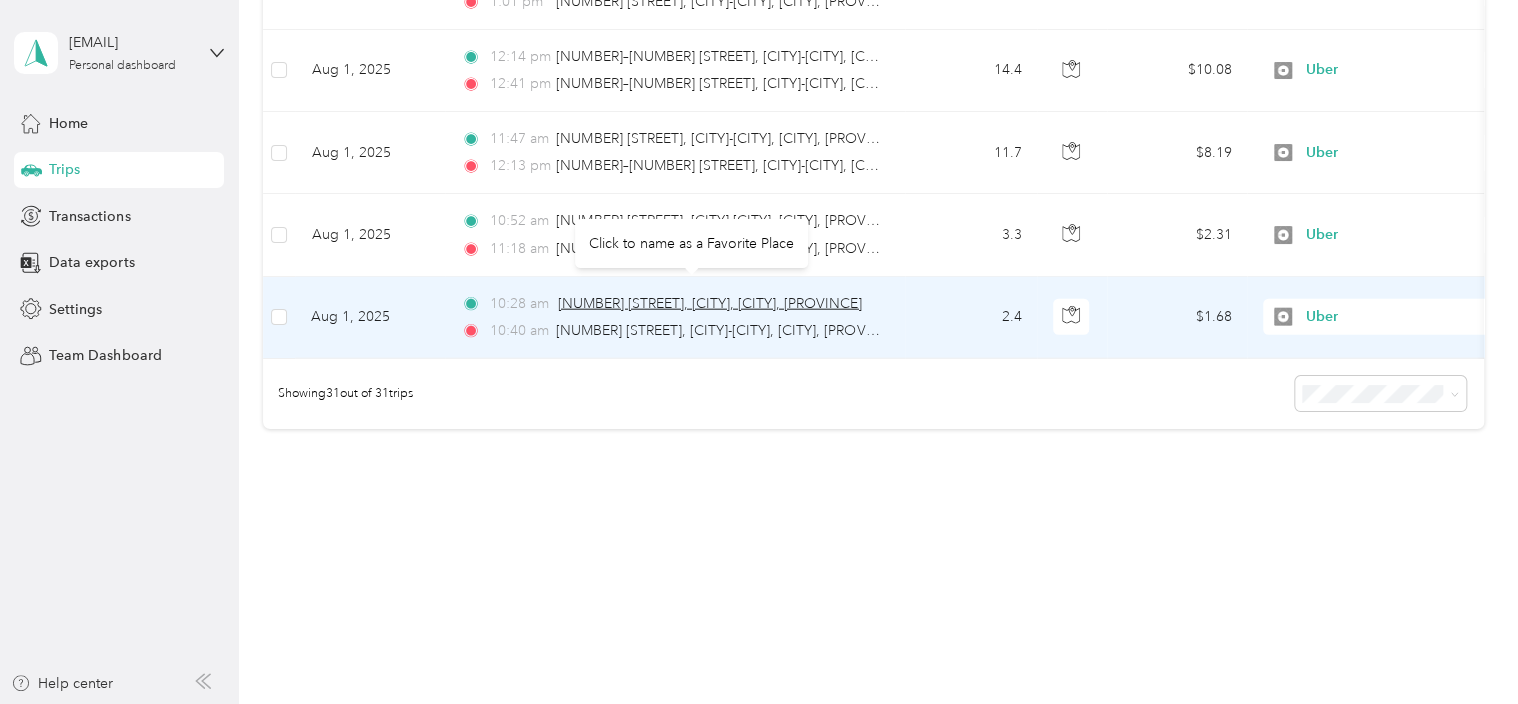 click on "[NUMBER] [STREET], [CITY], [CITY], [PROVINCE]" at bounding box center [710, 303] 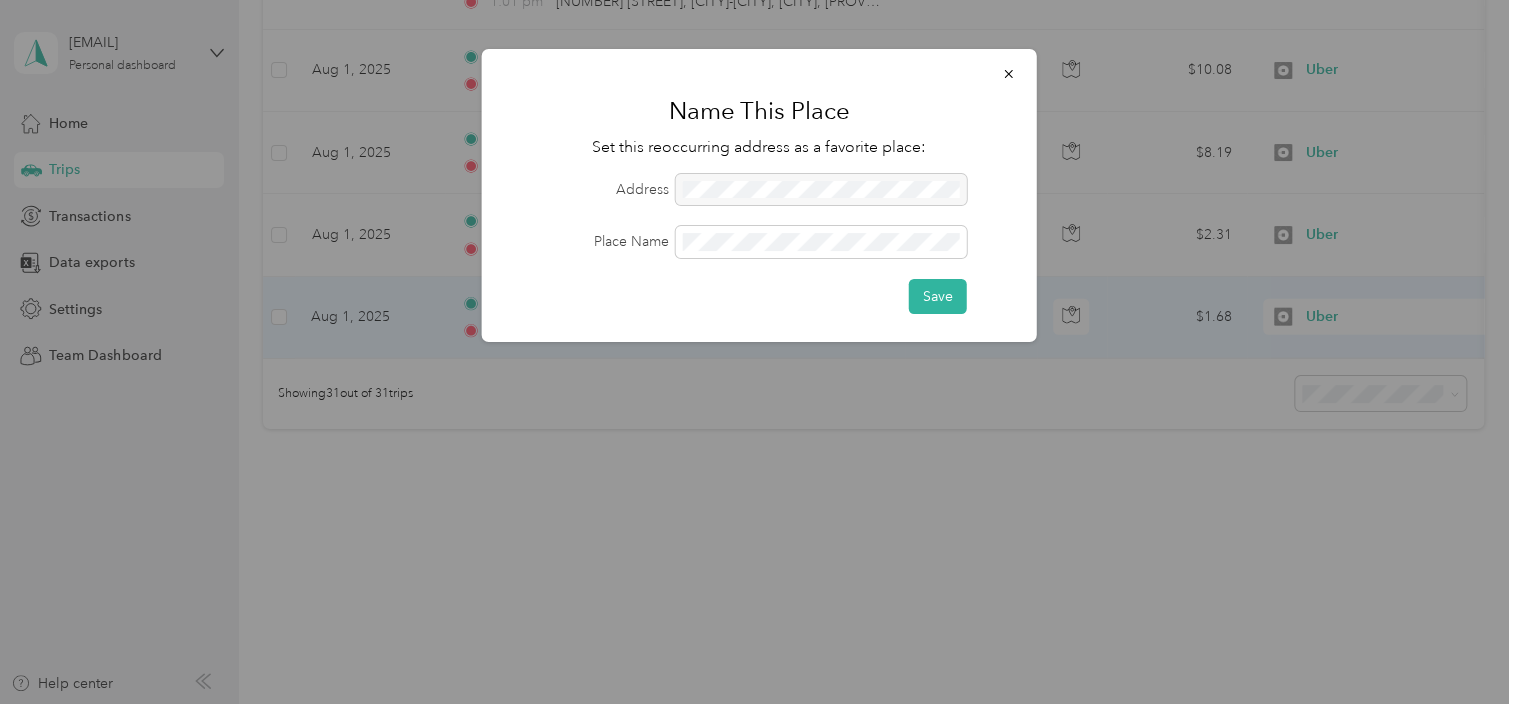 click at bounding box center [821, 190] 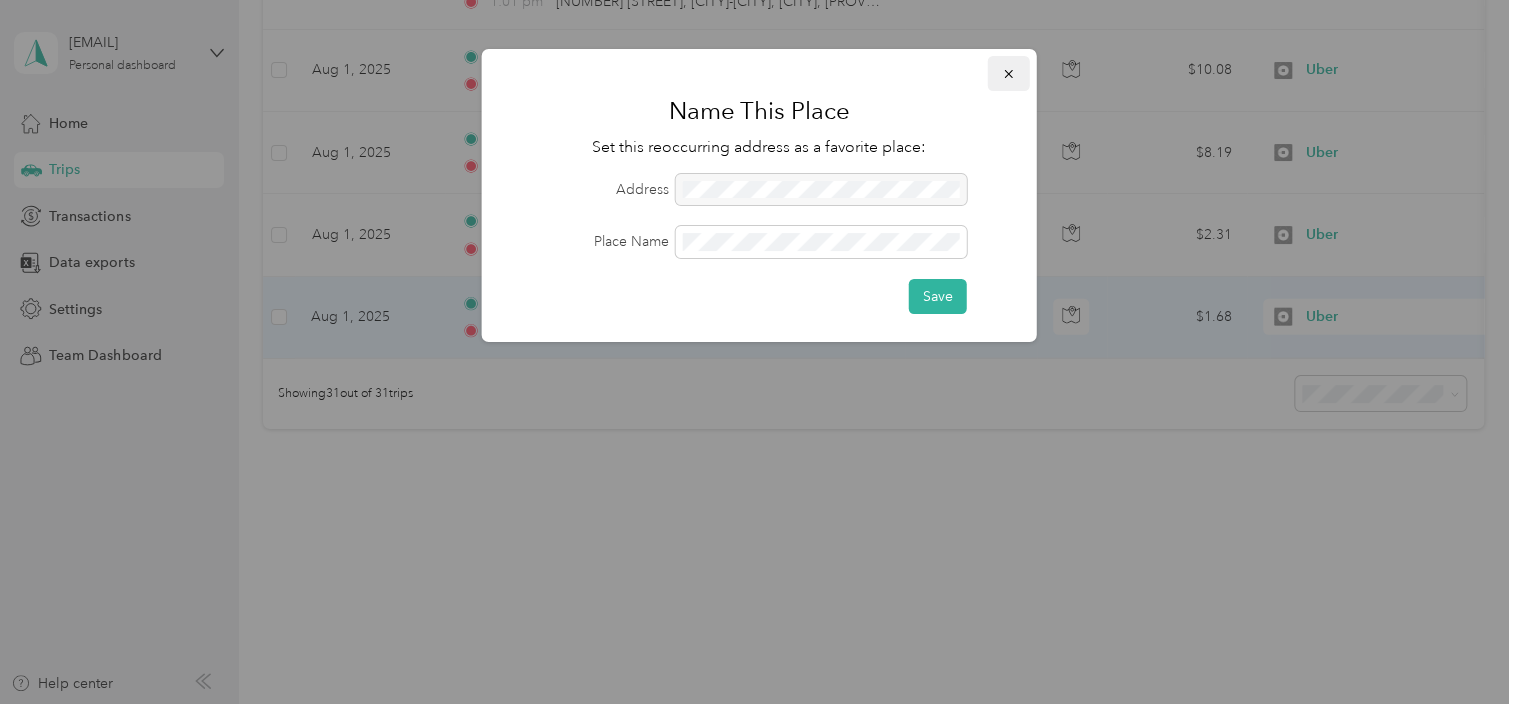 click 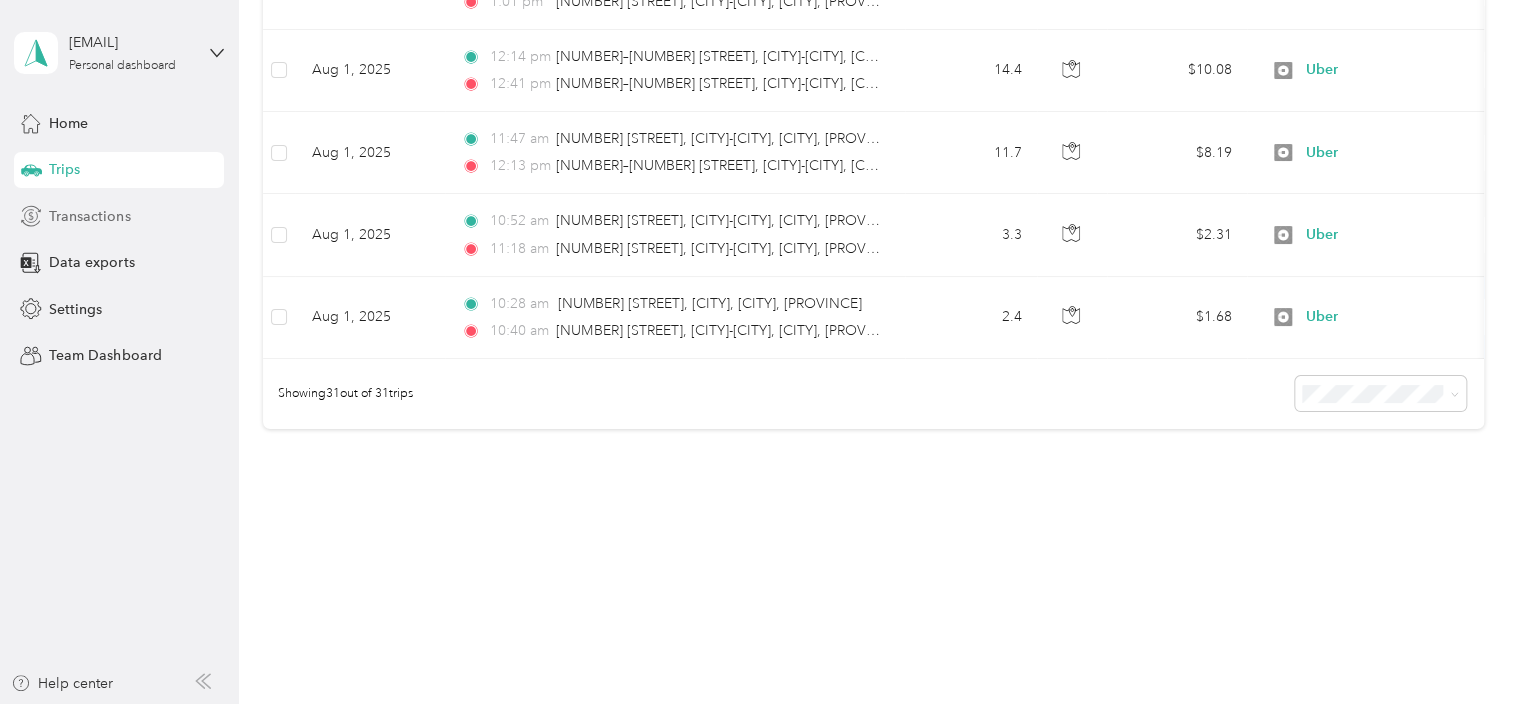 click on "Transactions" at bounding box center (119, 216) 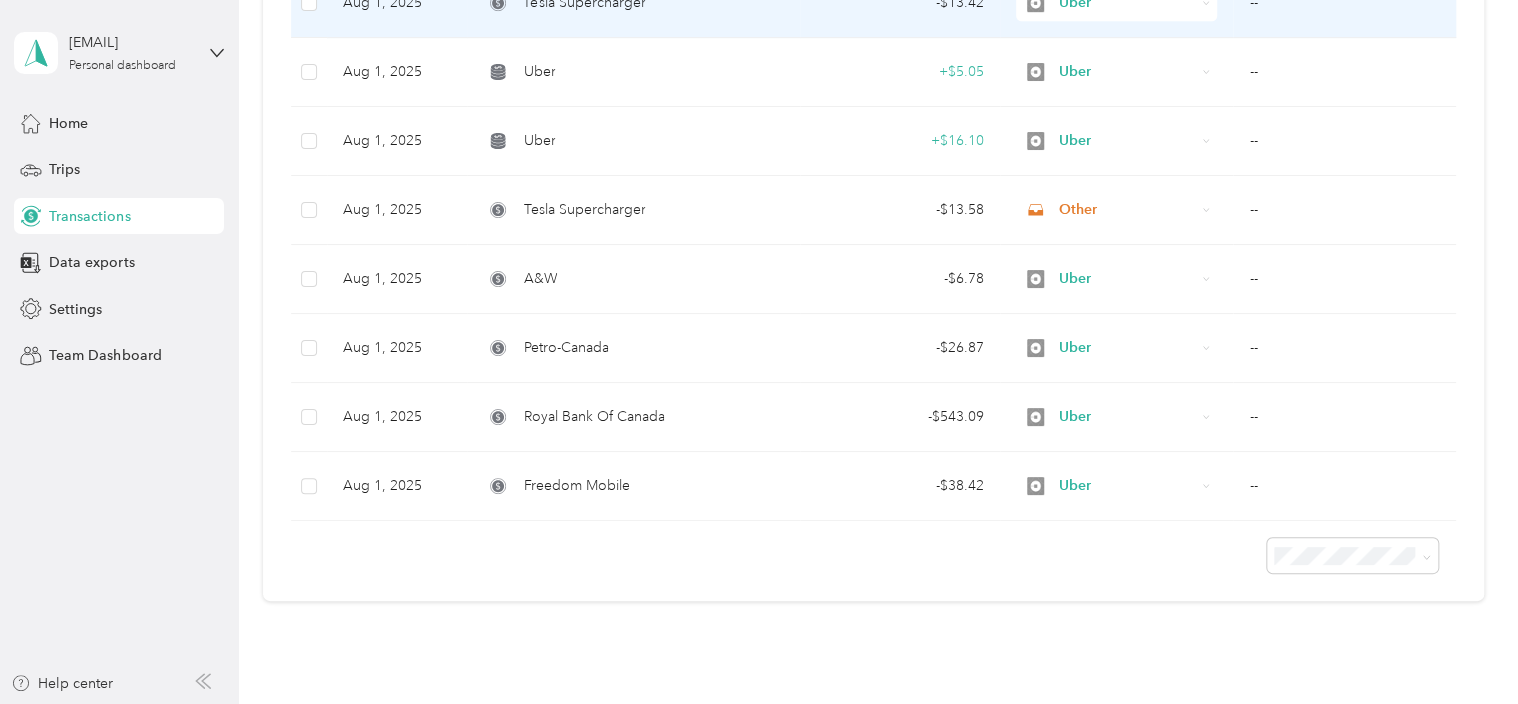 scroll, scrollTop: 661, scrollLeft: 0, axis: vertical 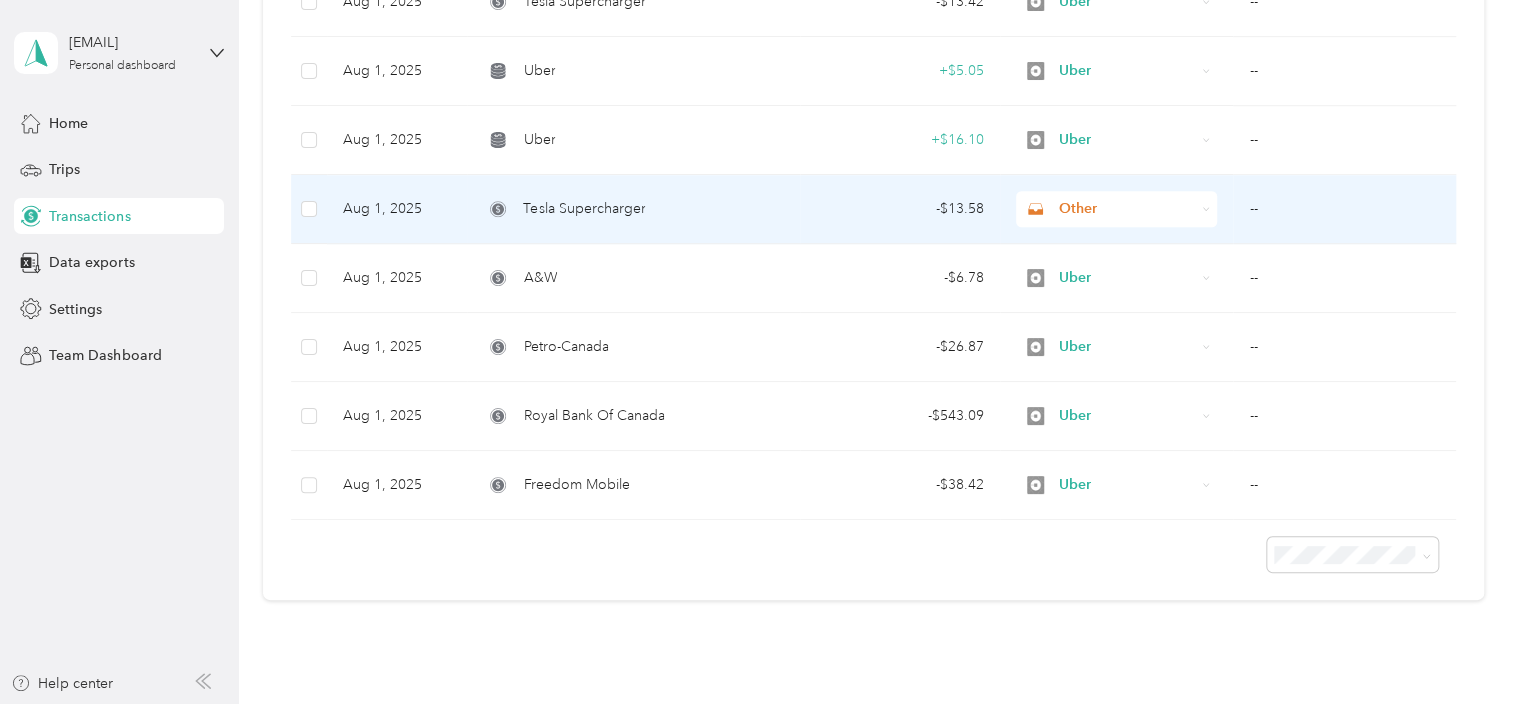 click on "Other" at bounding box center [1109, 209] 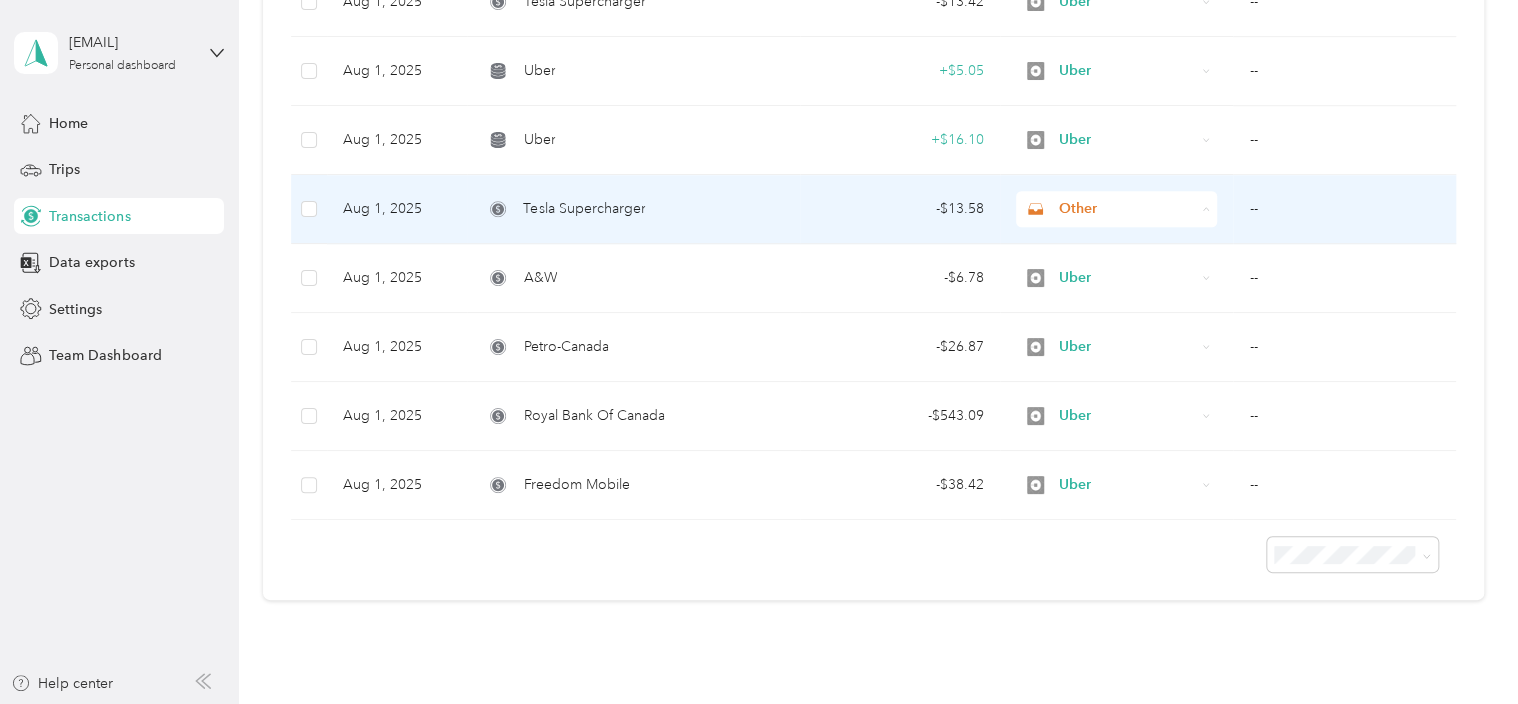 click on "Home Business" at bounding box center [1130, 314] 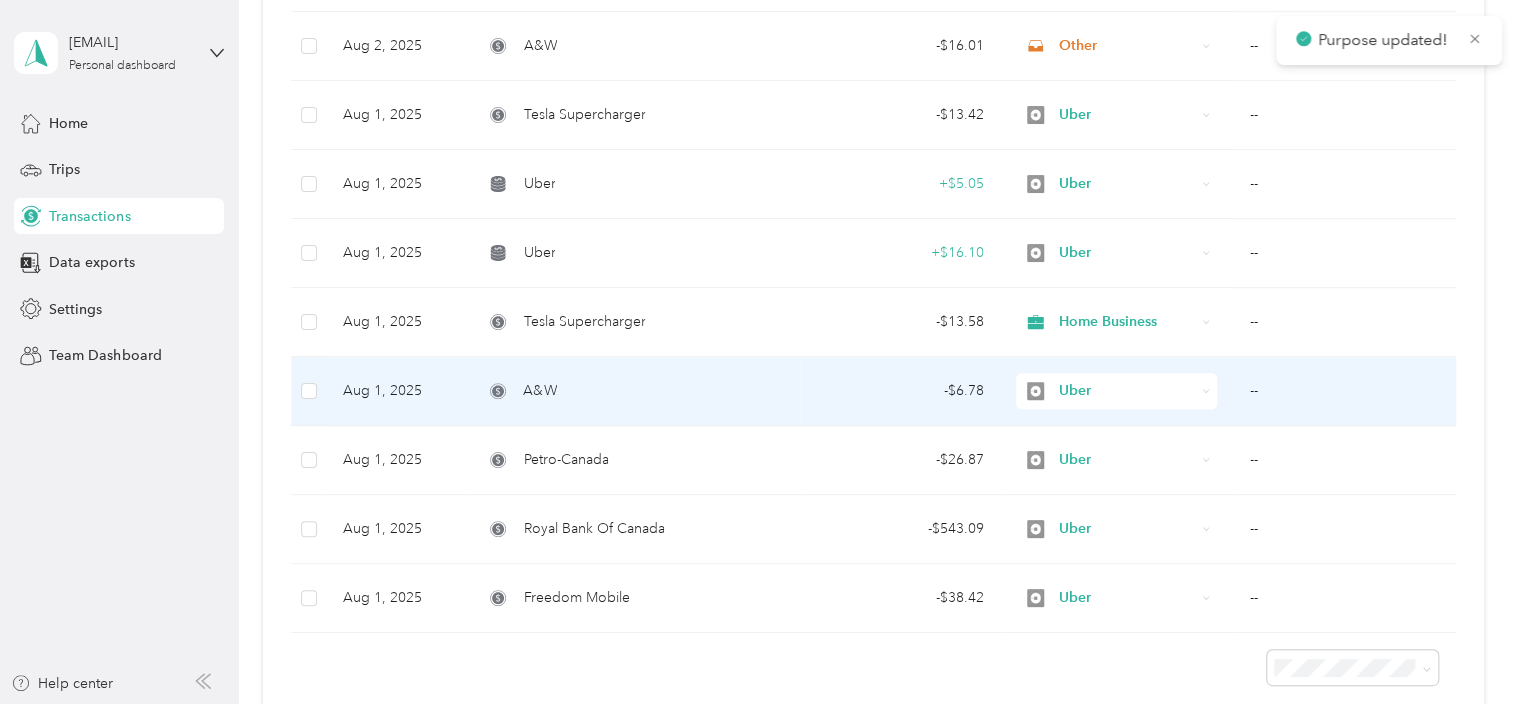 scroll, scrollTop: 461, scrollLeft: 0, axis: vertical 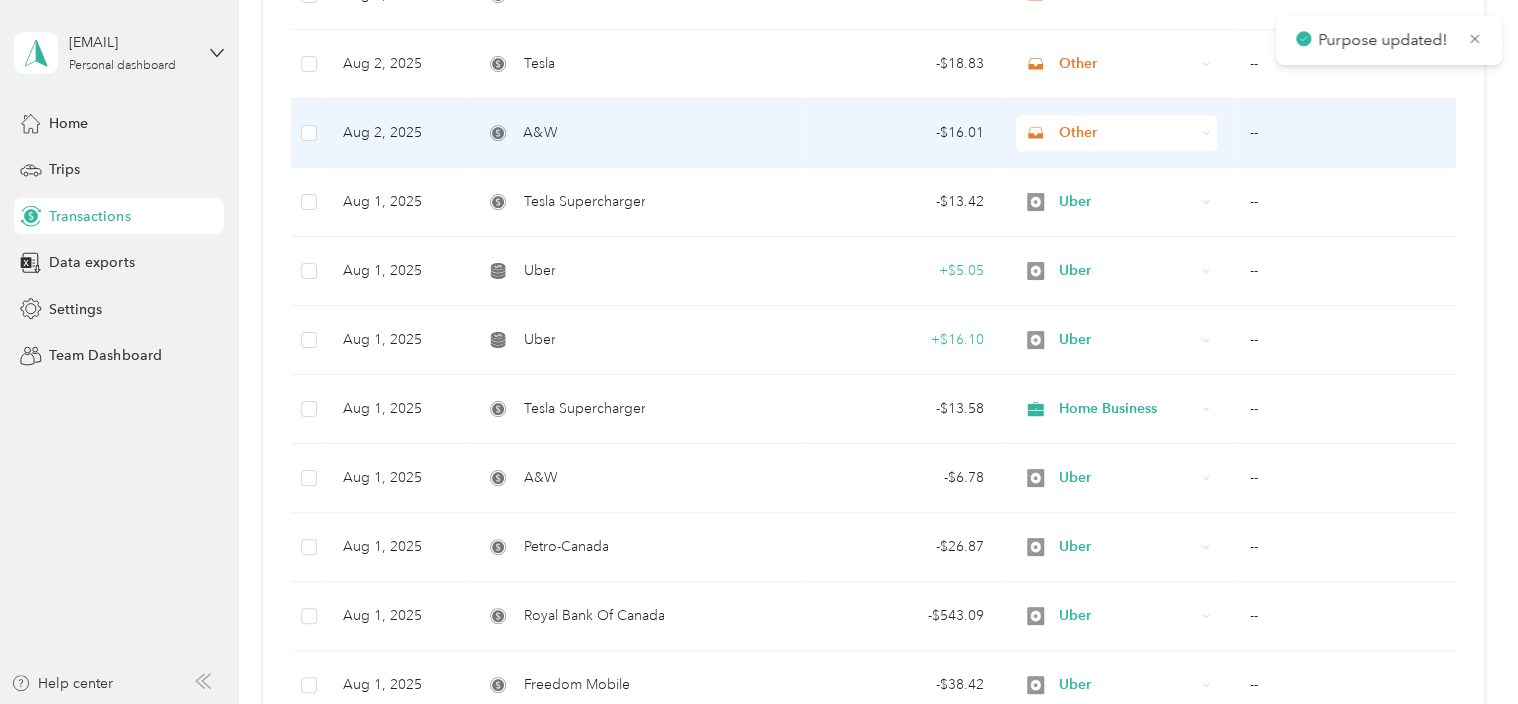 click on "Other" at bounding box center (1127, 133) 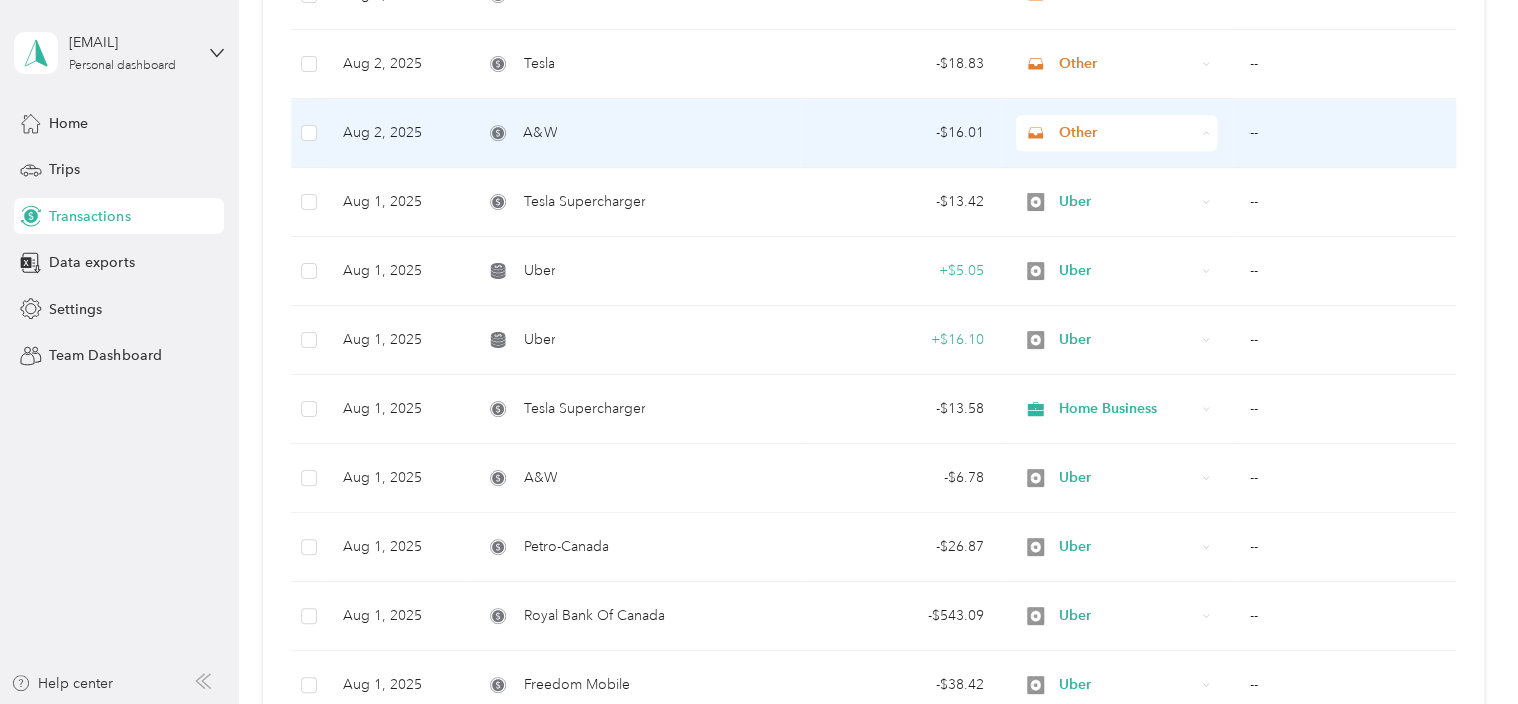 click on "Home Business" at bounding box center (1130, 239) 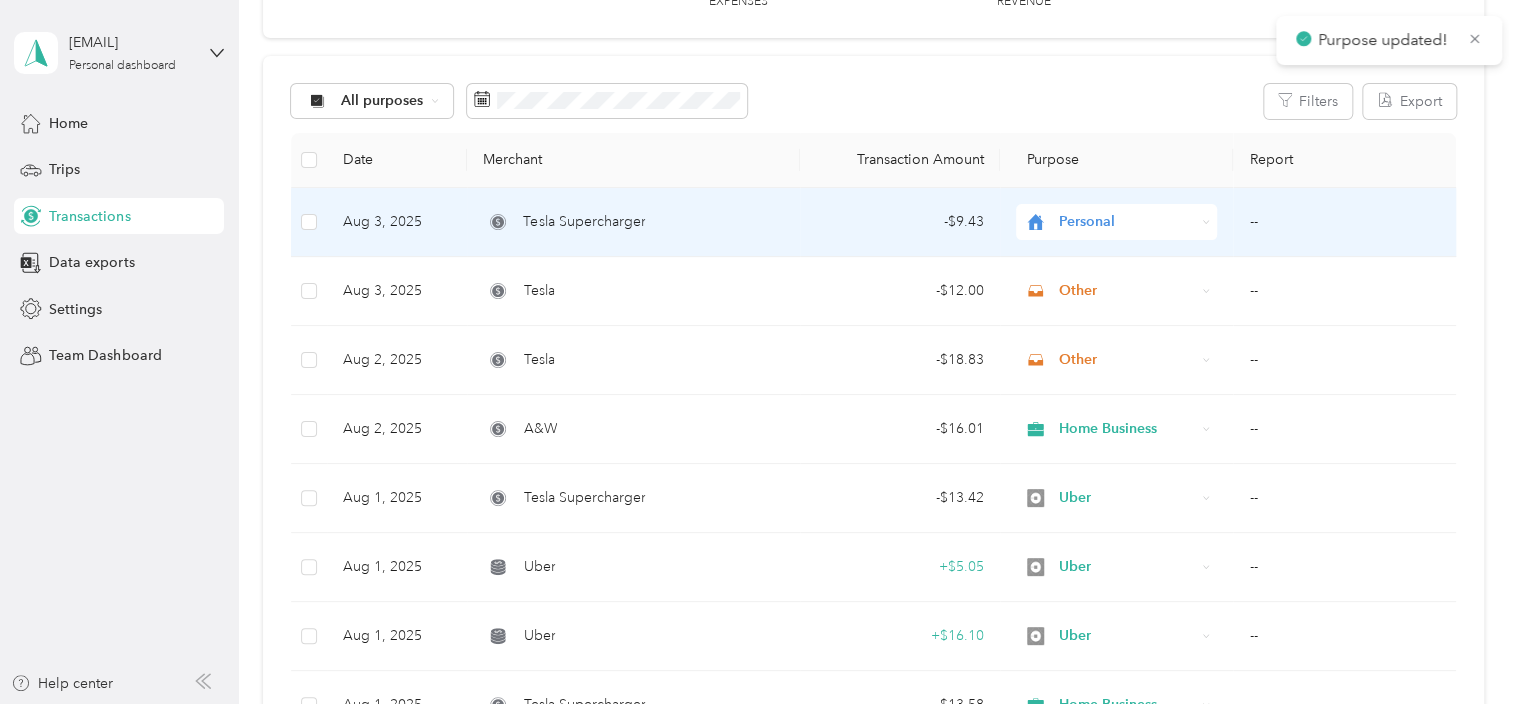 scroll, scrollTop: 161, scrollLeft: 0, axis: vertical 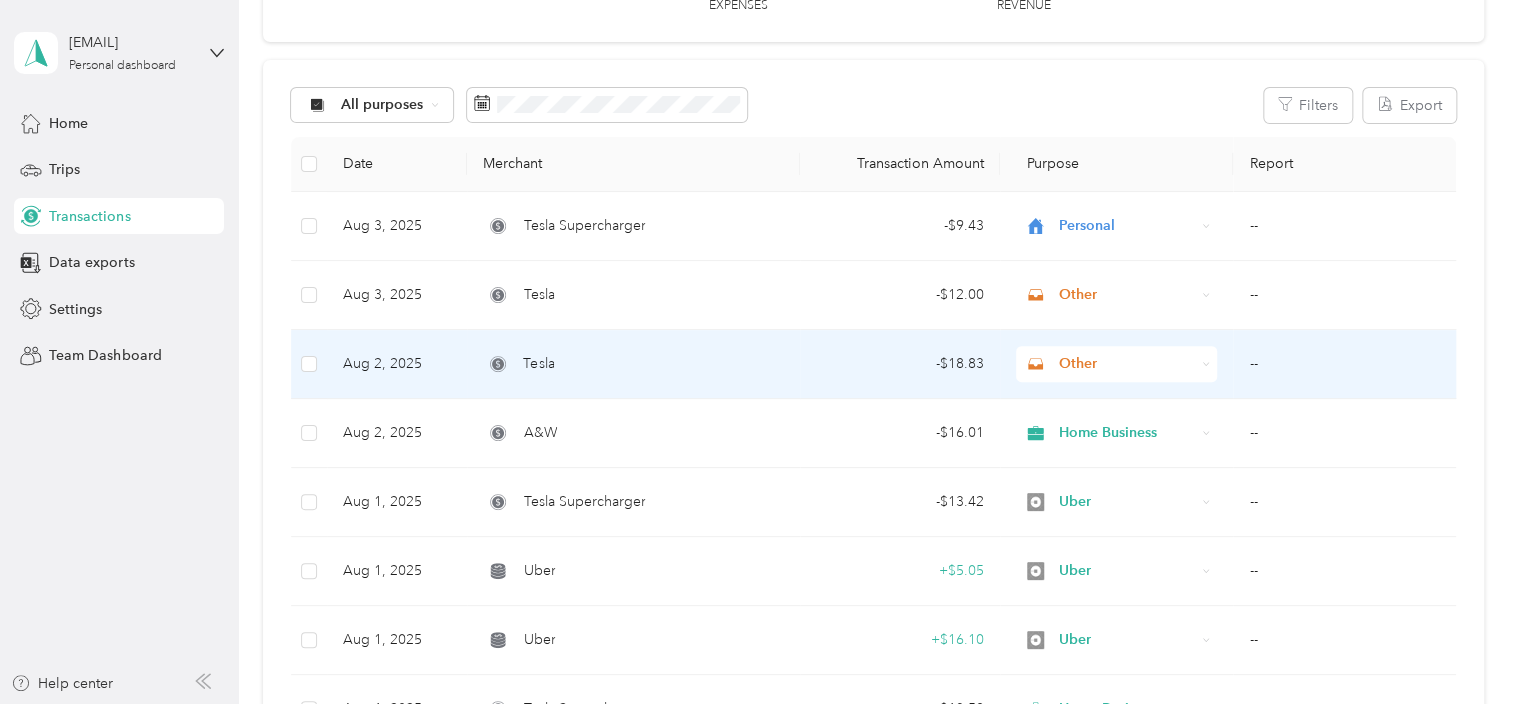 click on "Other" at bounding box center [1127, 364] 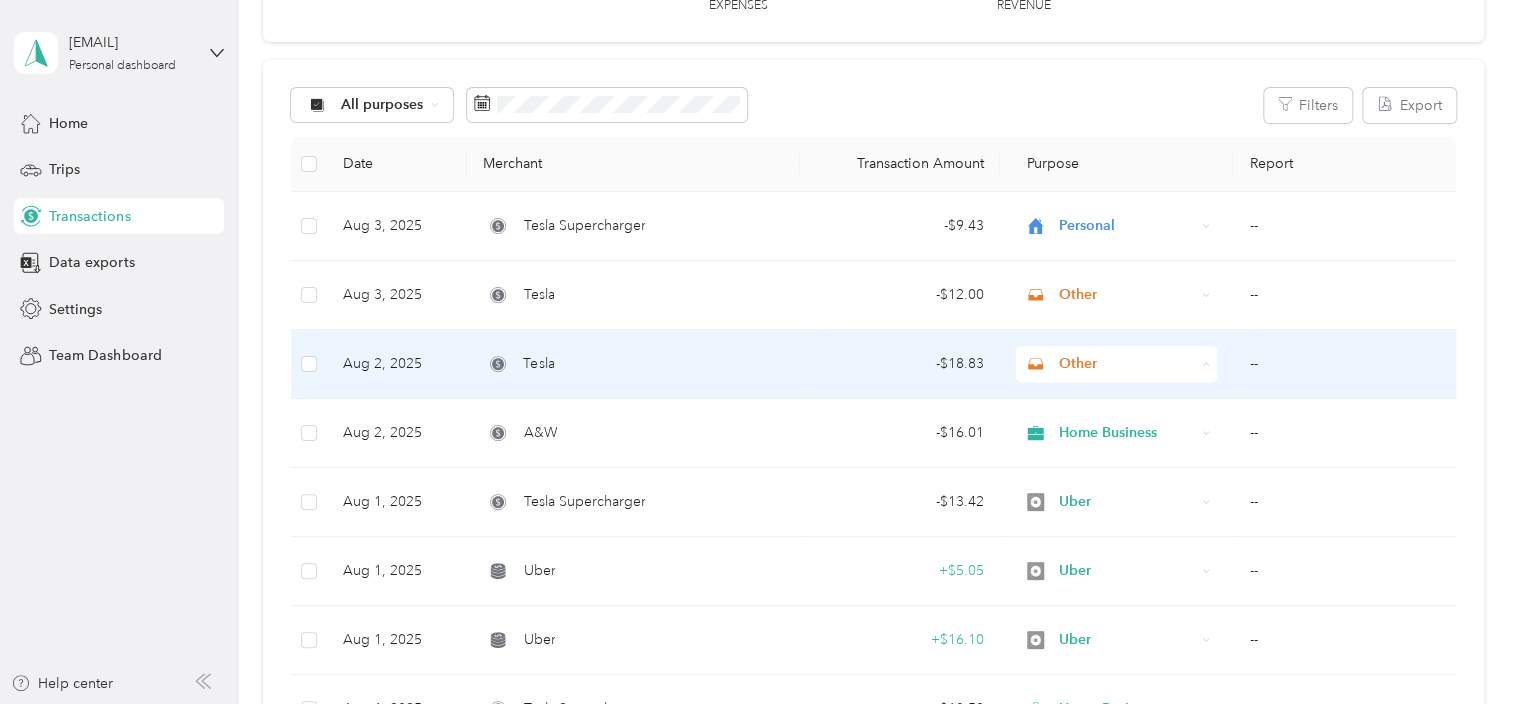 click on "Home Business" at bounding box center [1130, 470] 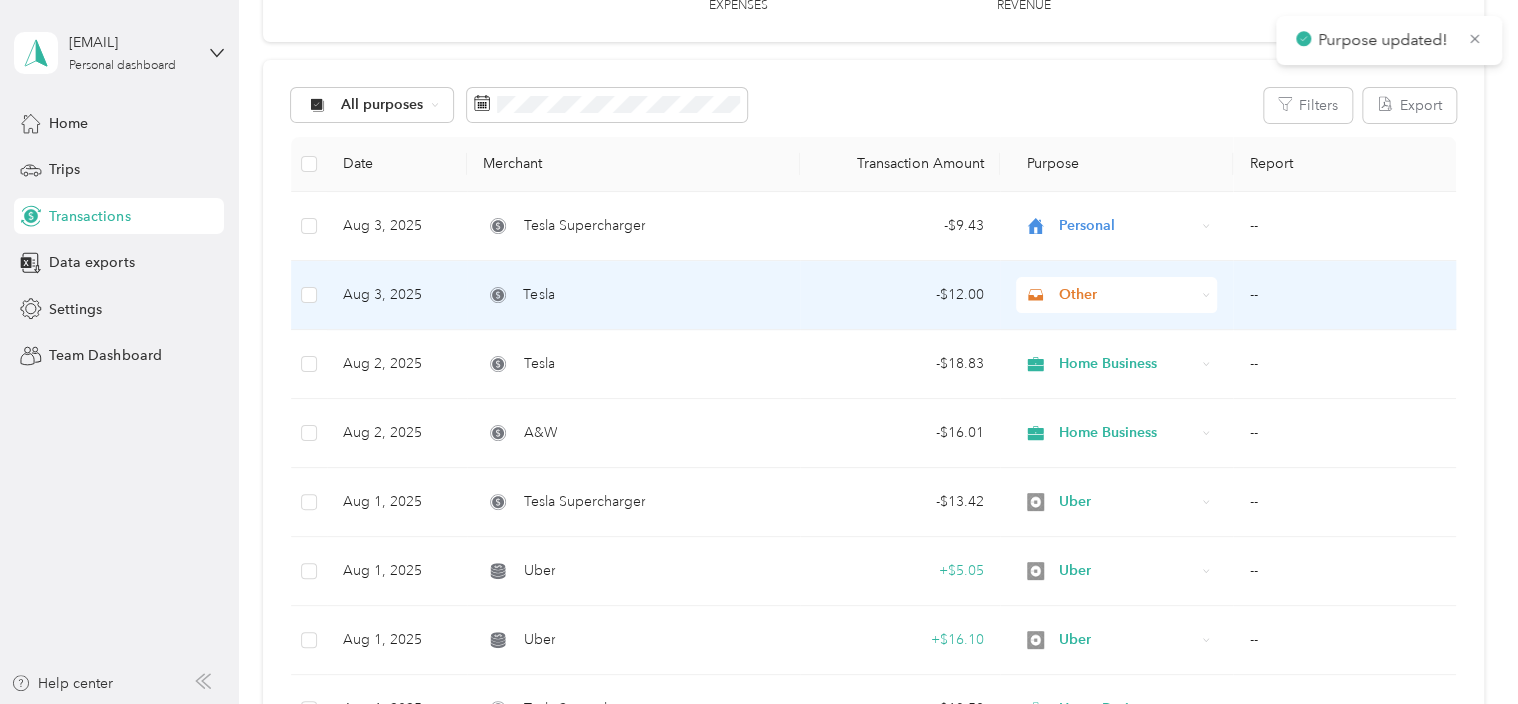 click on "Other" at bounding box center [1127, 295] 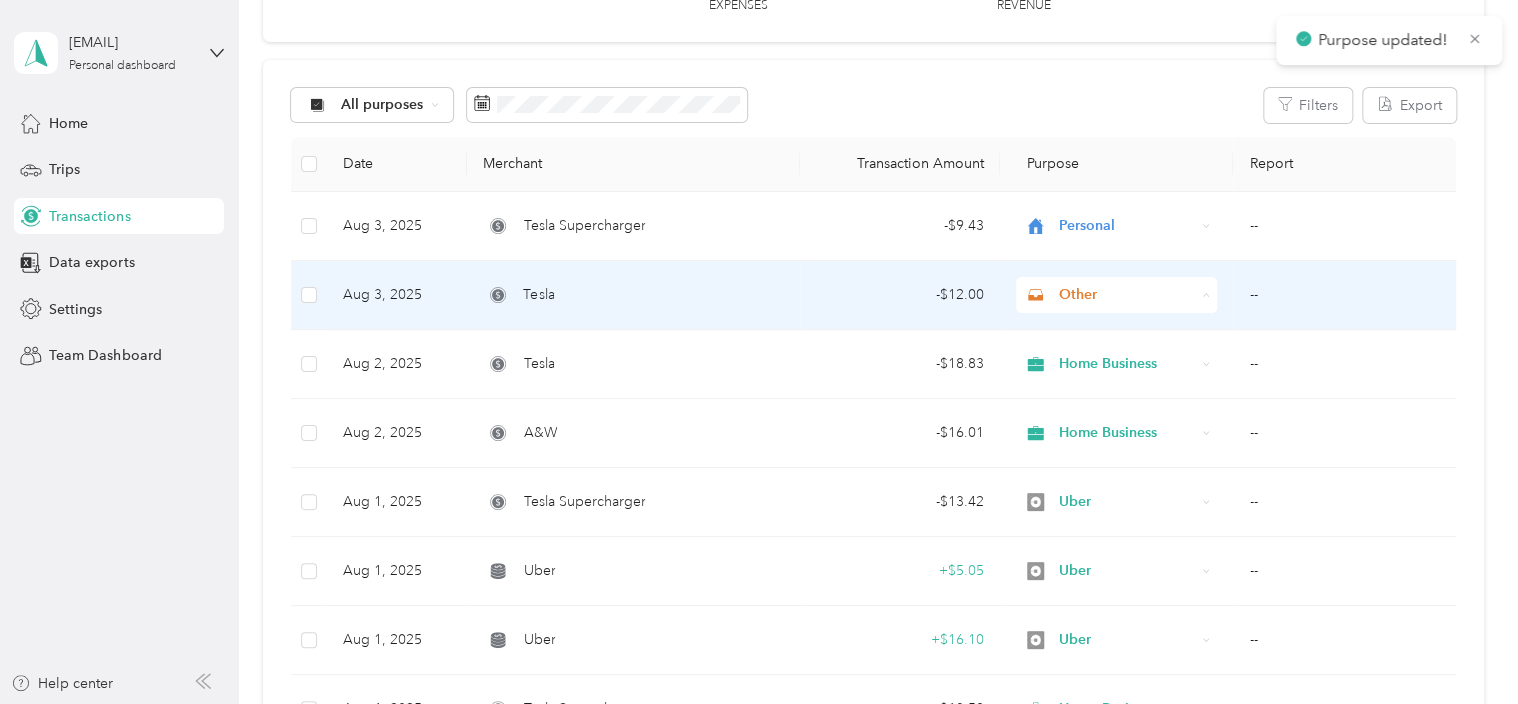 click on "Home Business" at bounding box center (1130, 401) 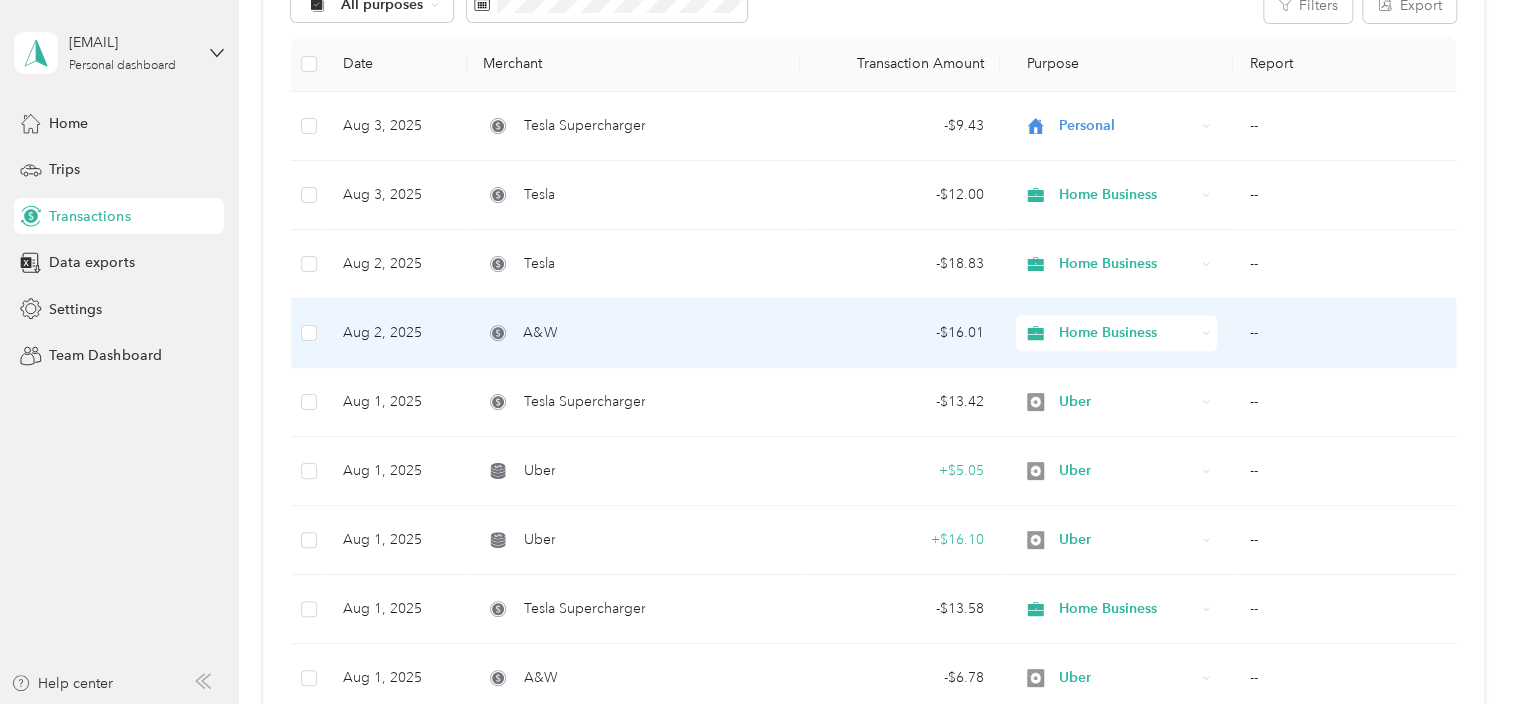 scroll, scrollTop: 0, scrollLeft: 0, axis: both 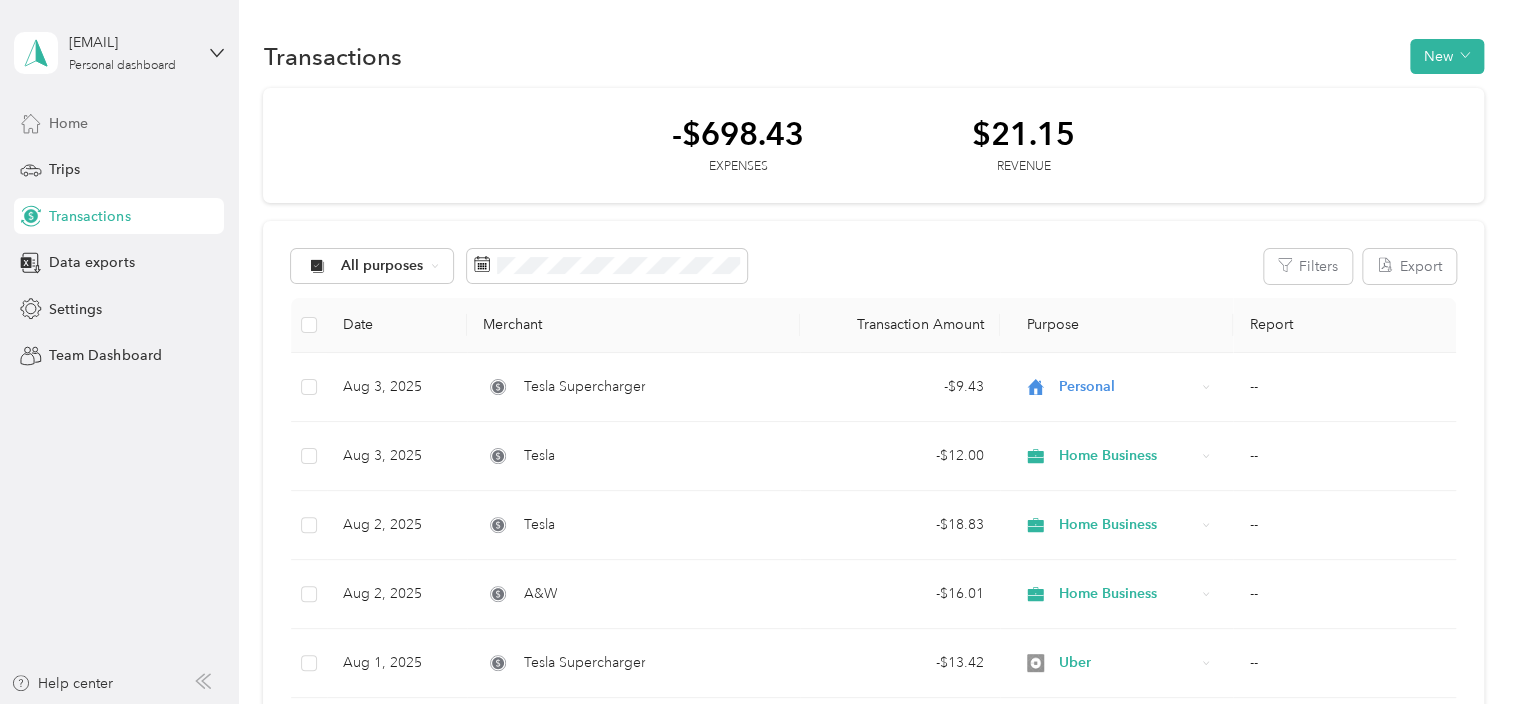 click on "Home" at bounding box center (68, 123) 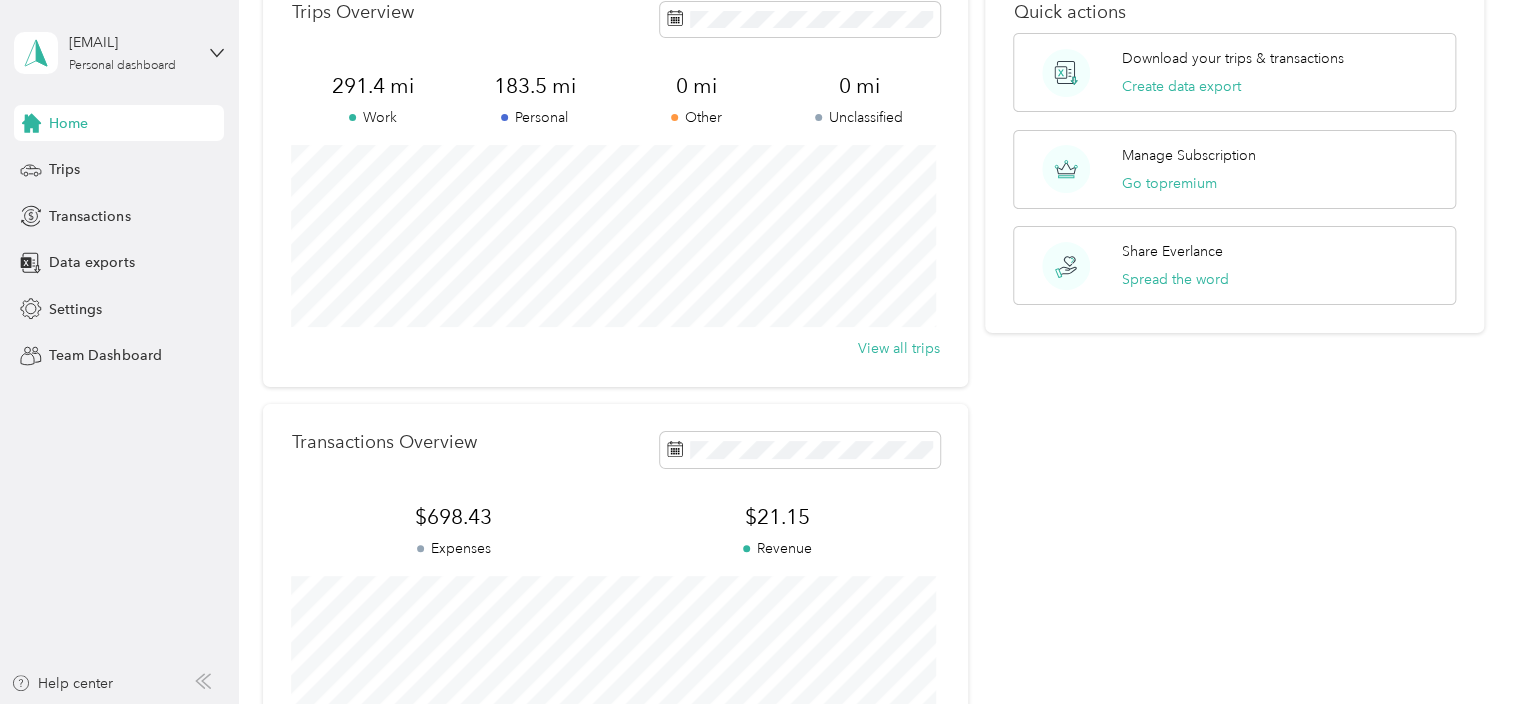 scroll, scrollTop: 0, scrollLeft: 0, axis: both 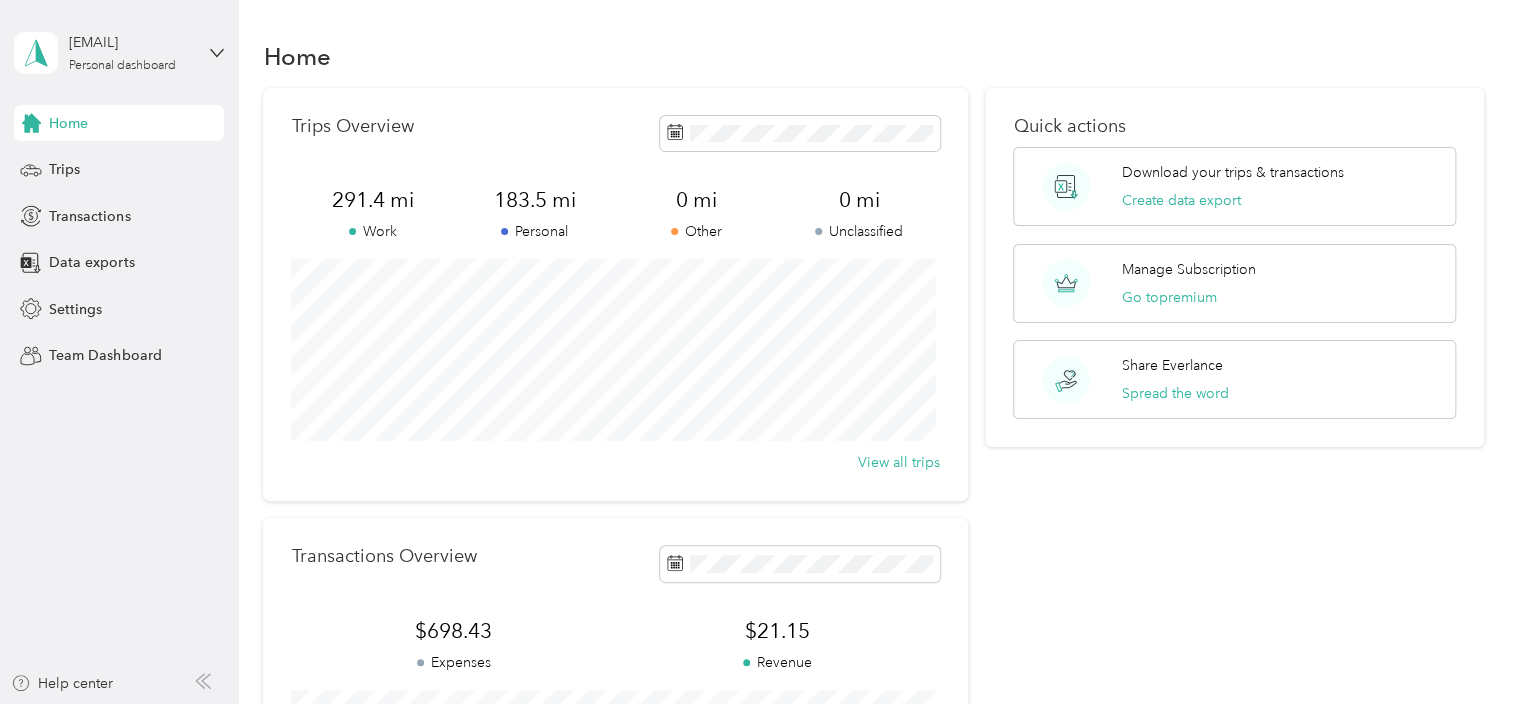 click 